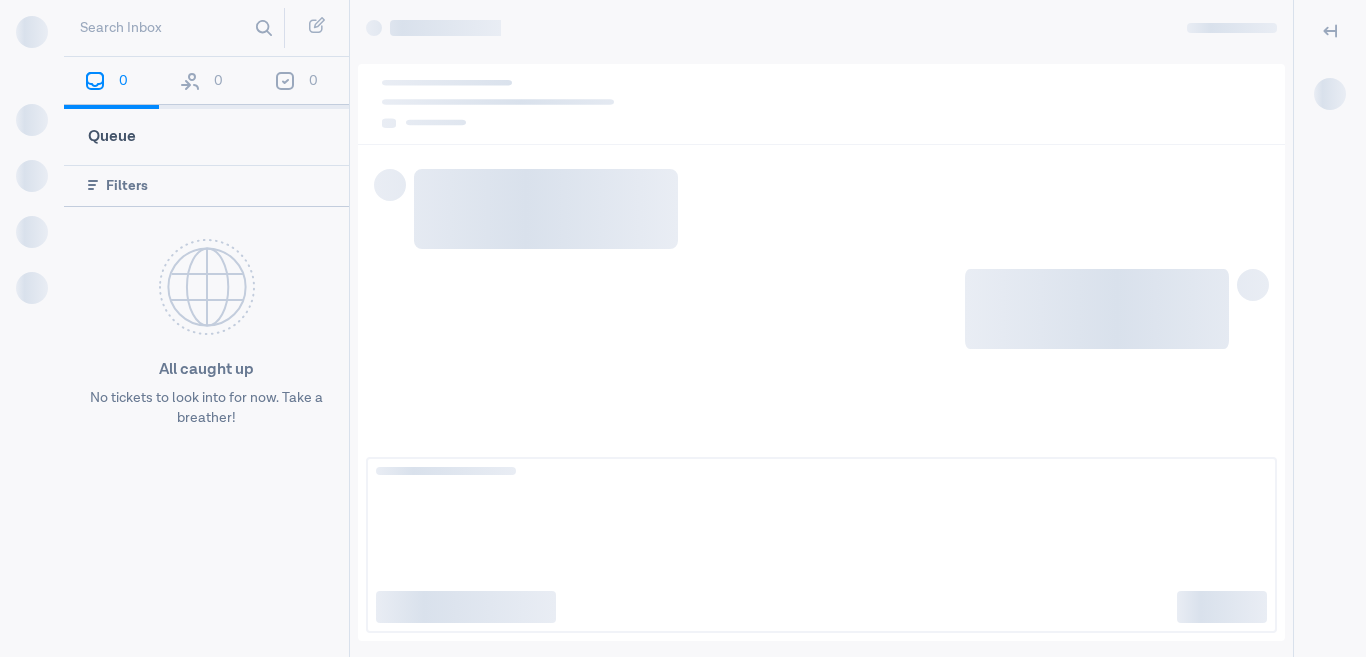 scroll, scrollTop: 0, scrollLeft: 0, axis: both 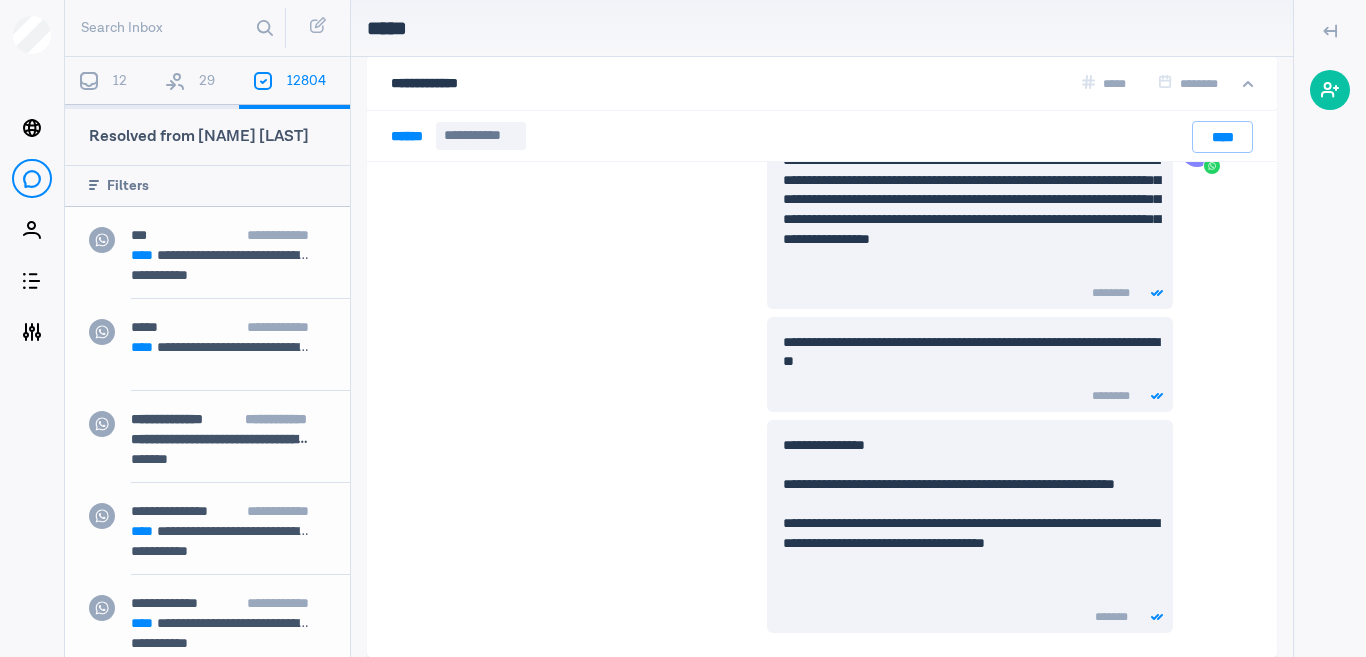 click on "29" at bounding box center (195, 83) 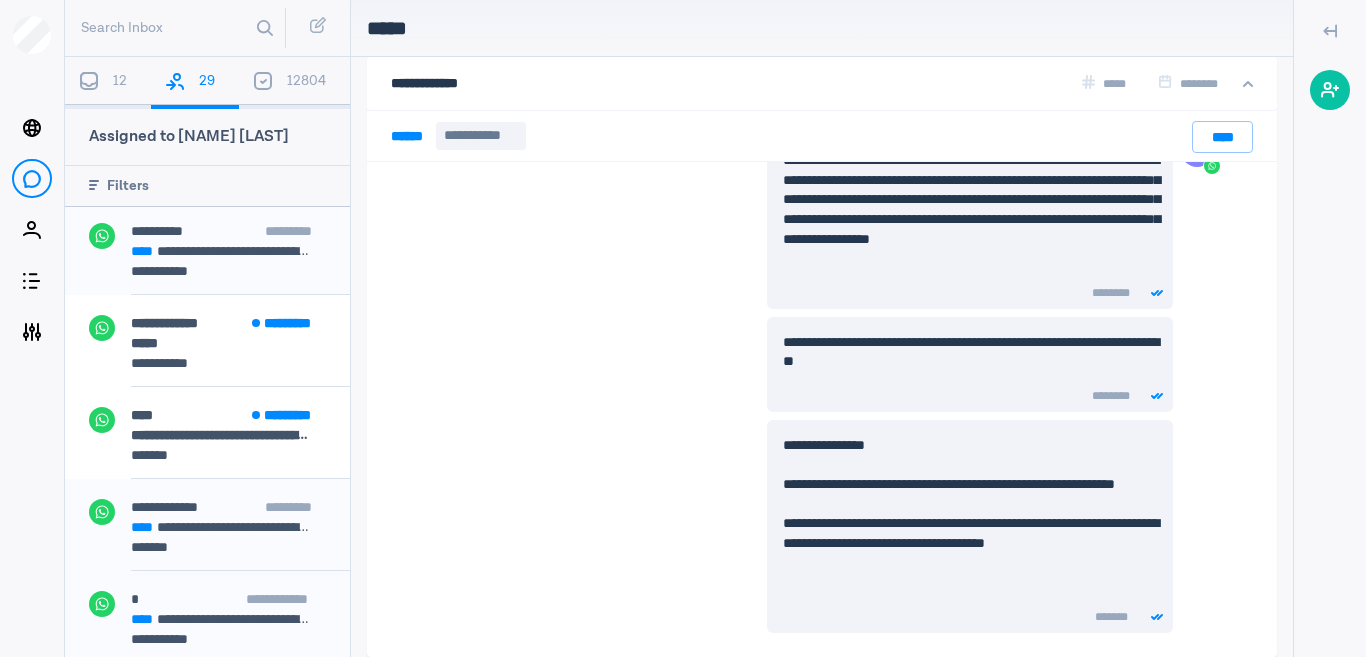 scroll, scrollTop: 102, scrollLeft: 0, axis: vertical 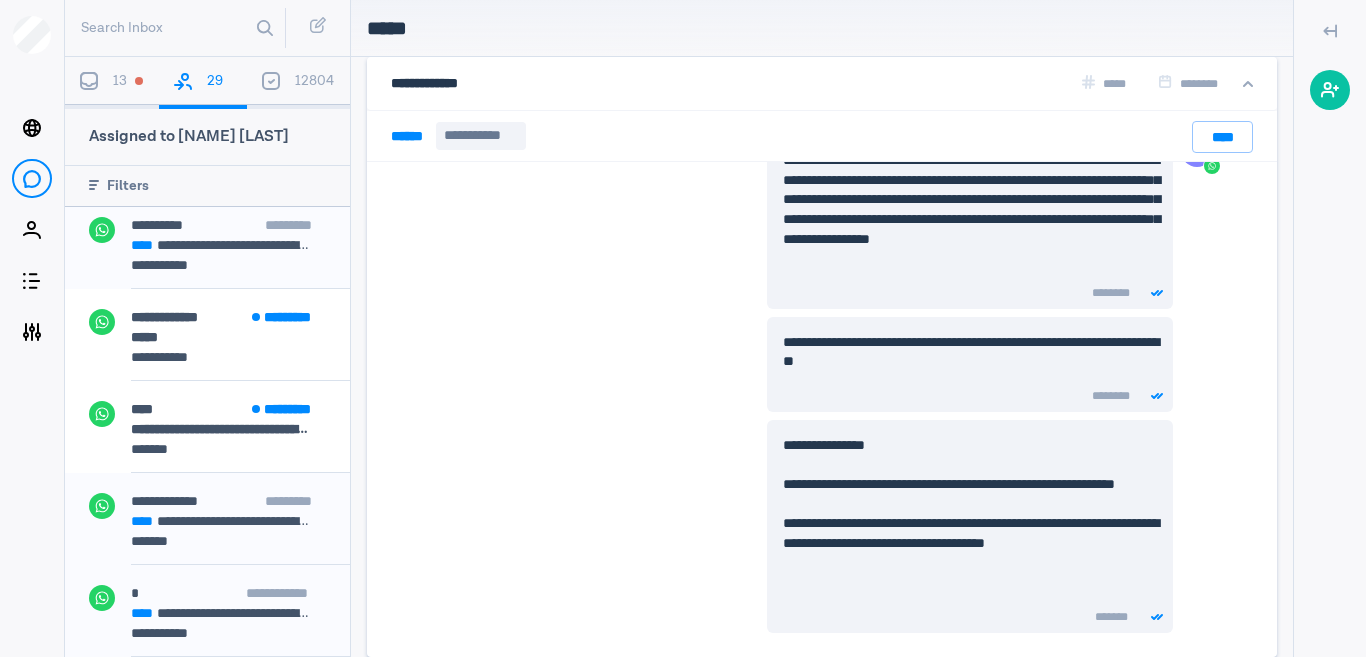 drag, startPoint x: 393, startPoint y: 382, endPoint x: 501, endPoint y: 493, distance: 154.87091 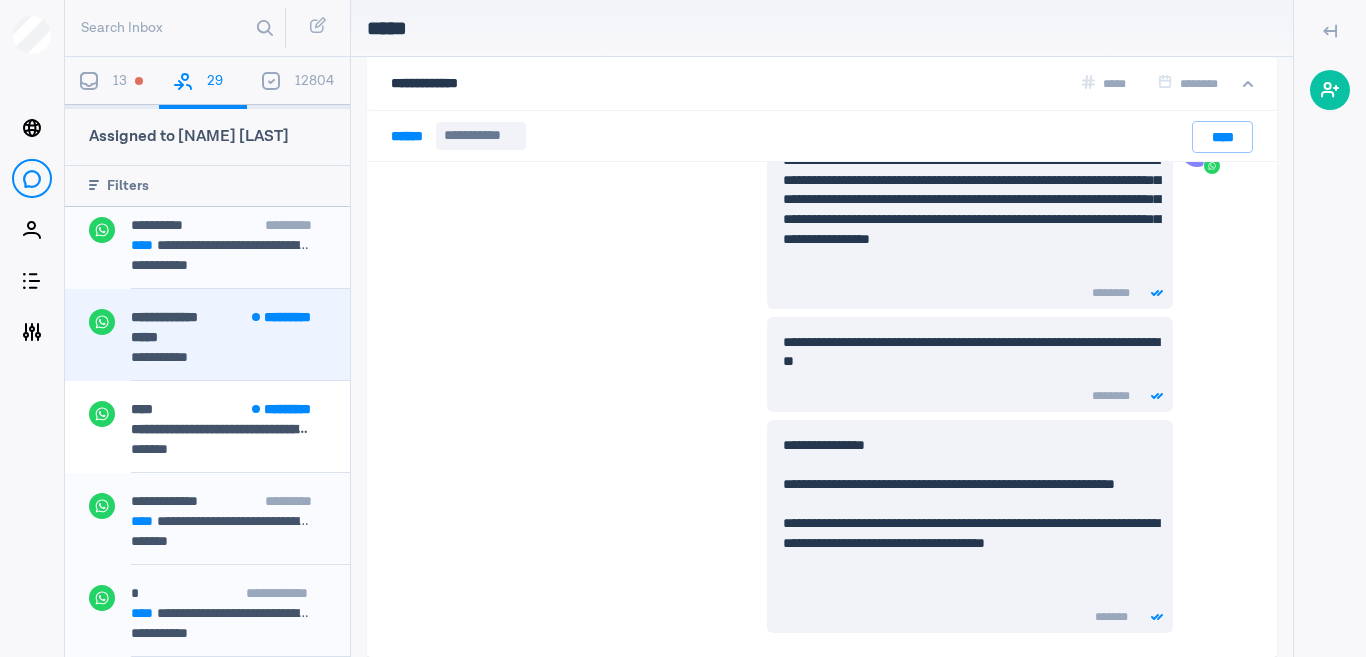 click on "**********" at bounding box center (240, 329) 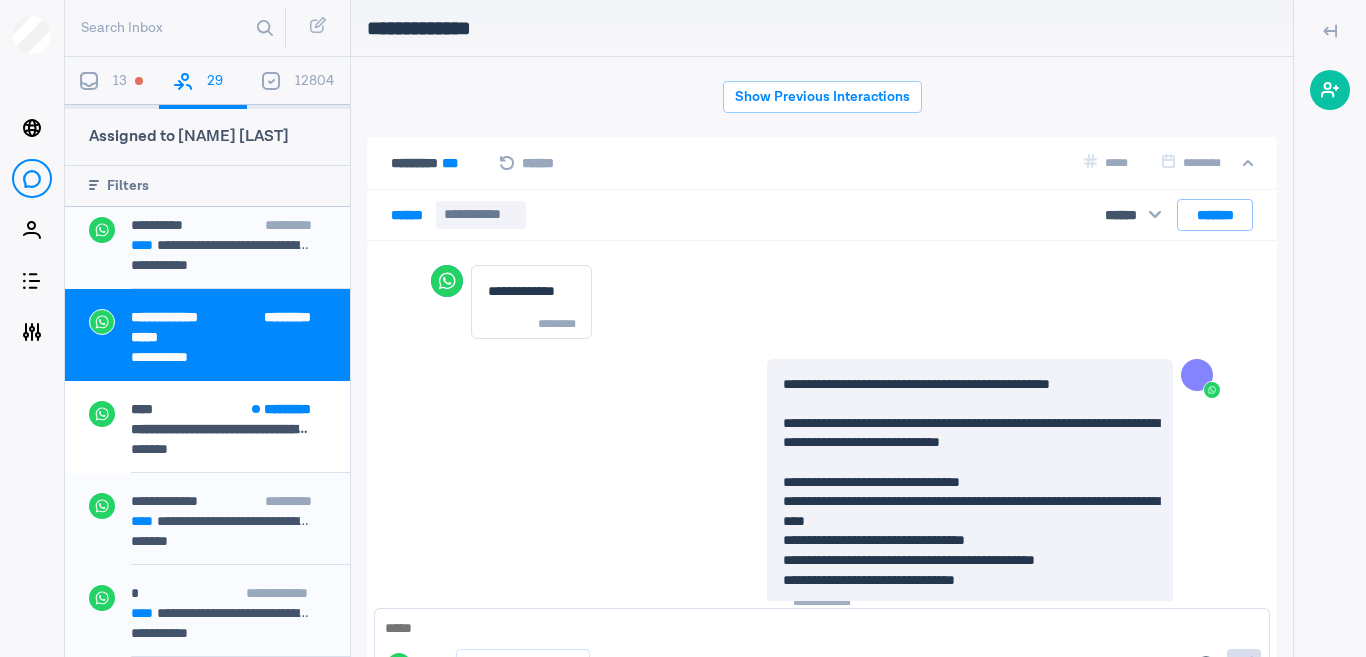 scroll, scrollTop: 1825, scrollLeft: 0, axis: vertical 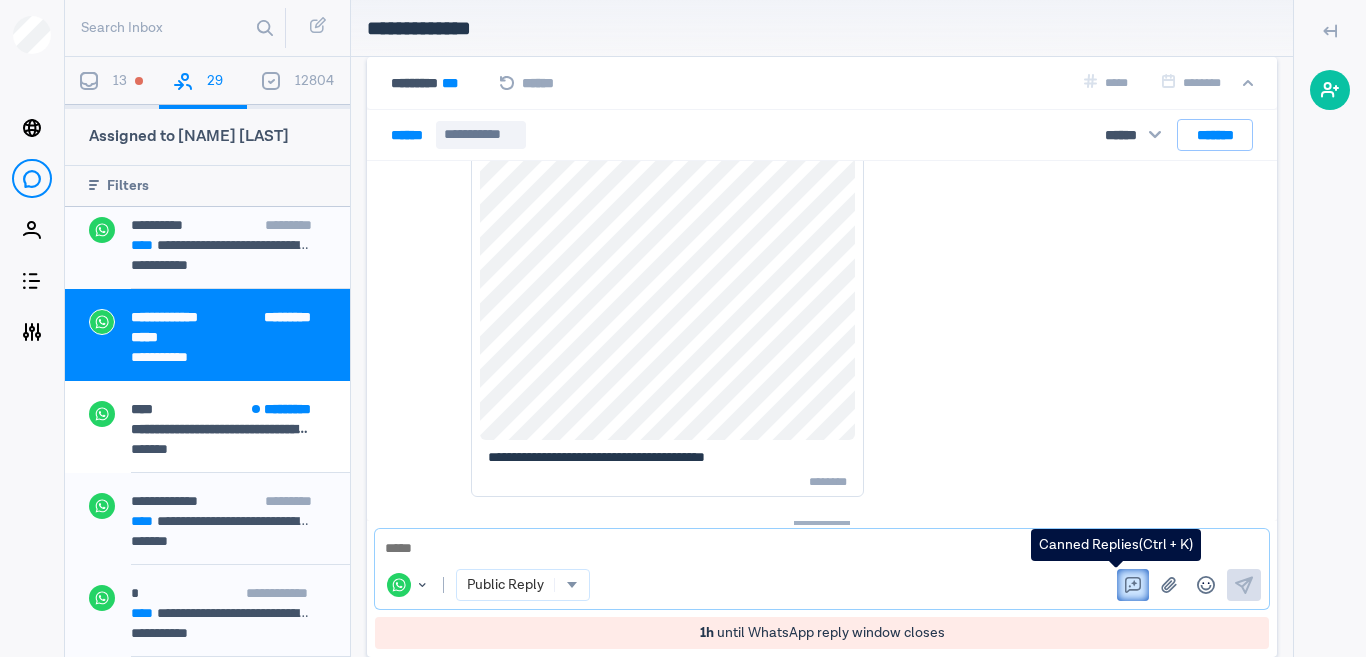 click at bounding box center (1133, 585) 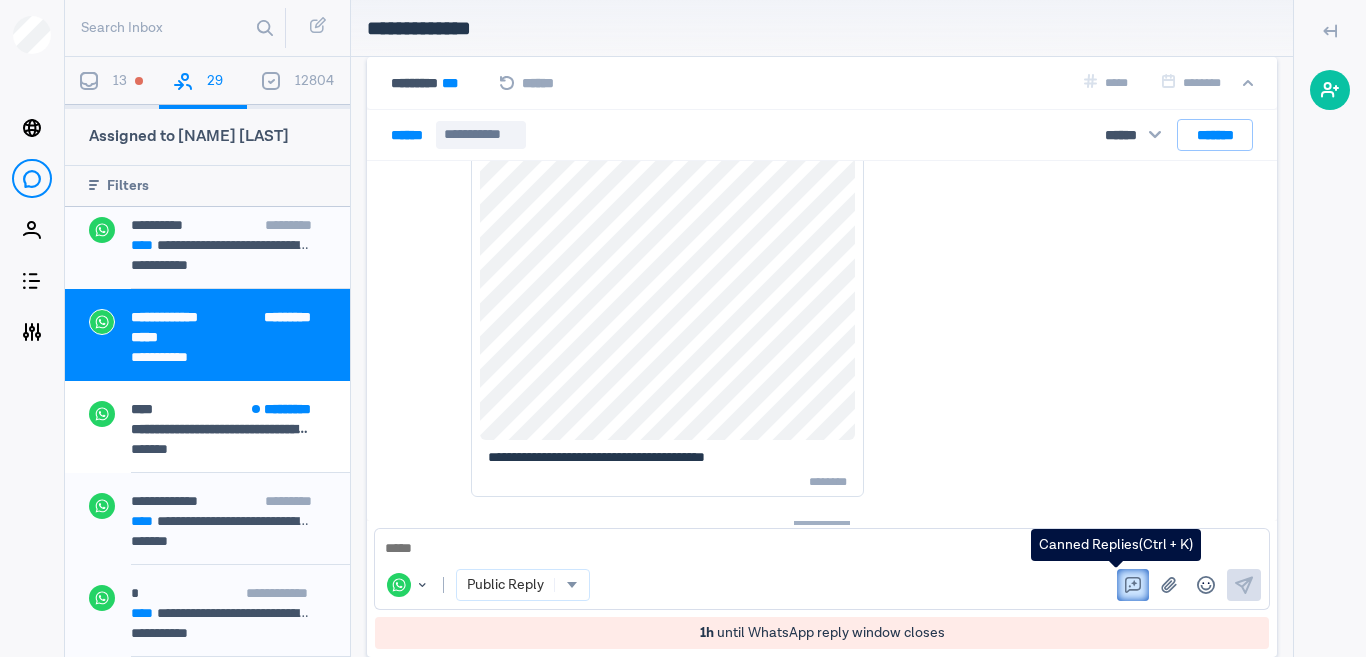 scroll, scrollTop: 3010, scrollLeft: 0, axis: vertical 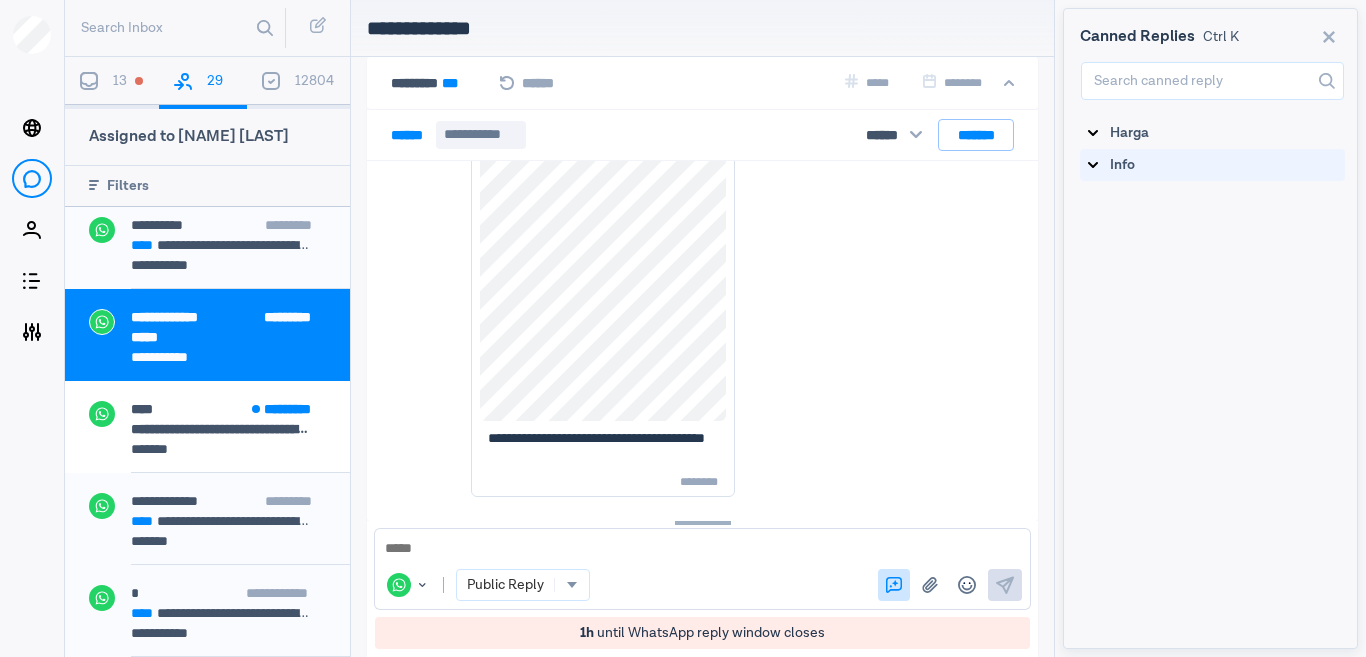click on "Info" at bounding box center [1212, 165] 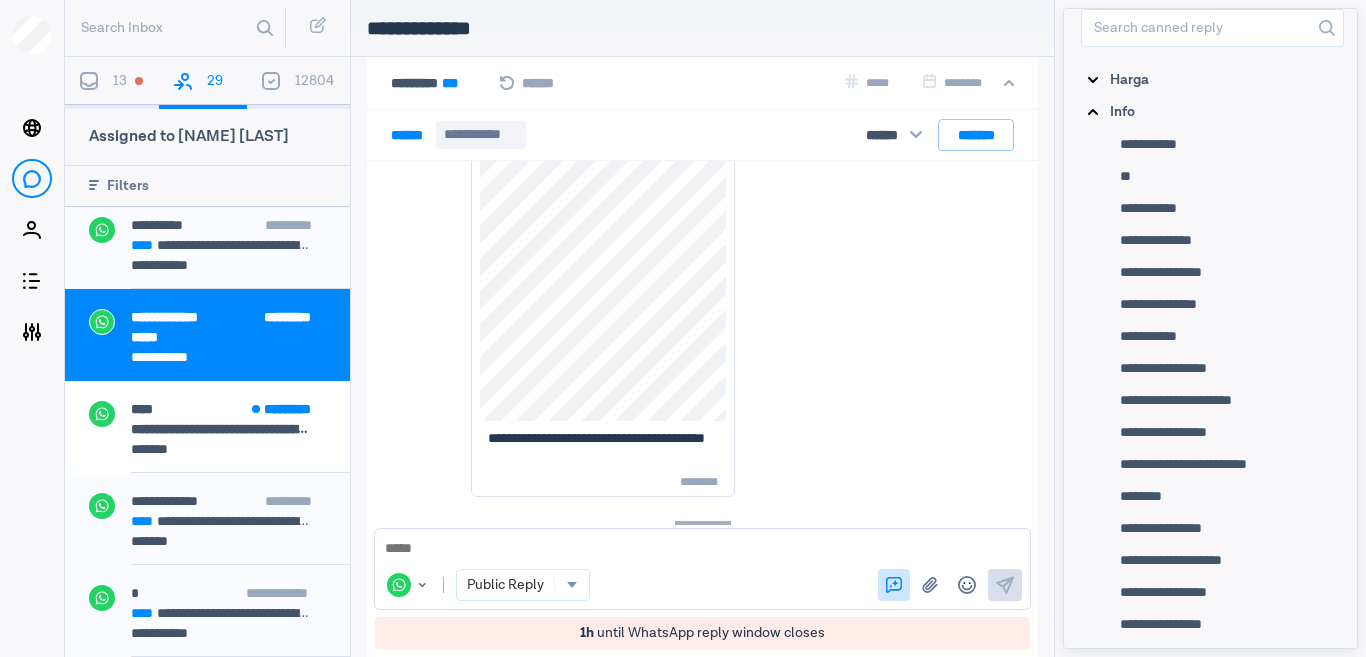 scroll, scrollTop: 141, scrollLeft: 0, axis: vertical 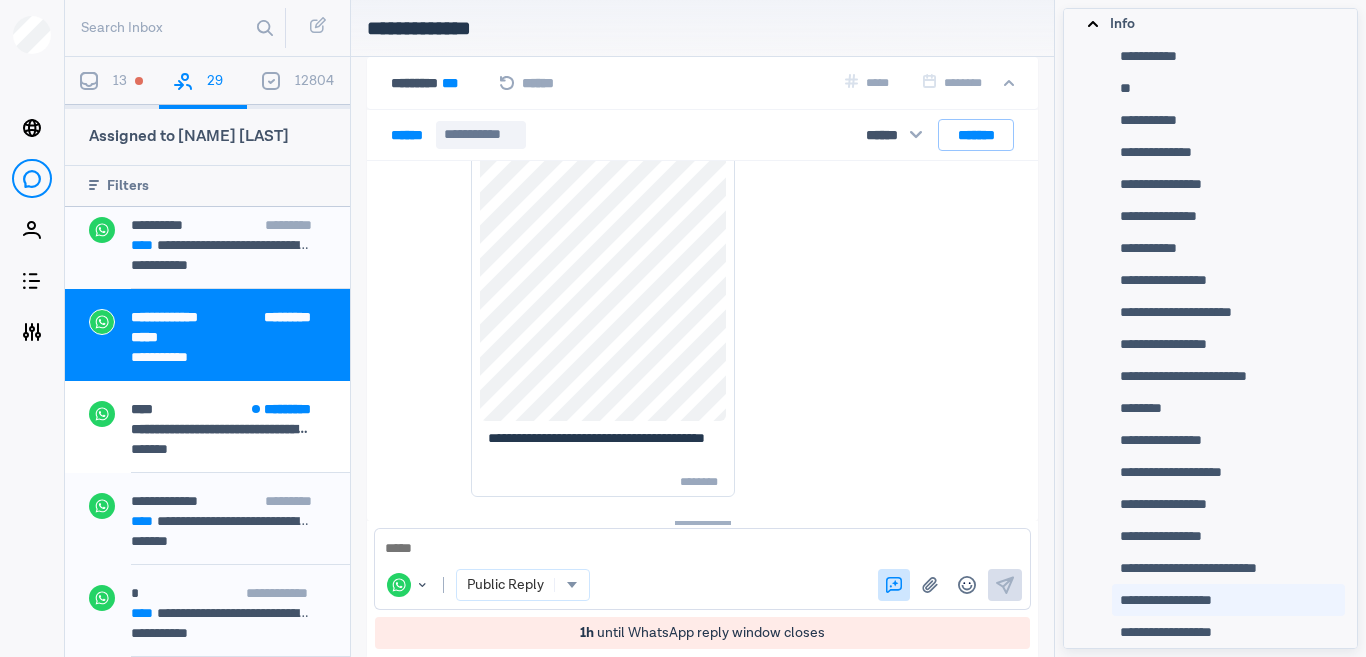 click on "**********" at bounding box center [1148, 56] 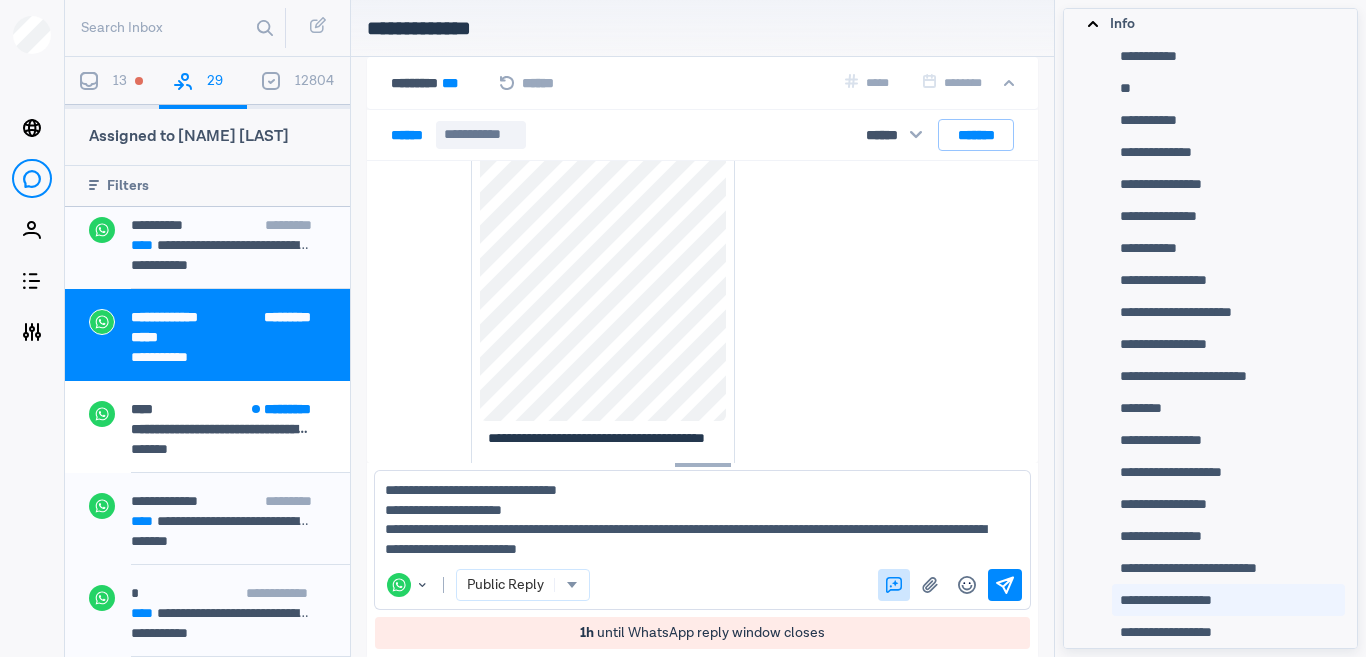 scroll, scrollTop: 3068, scrollLeft: 0, axis: vertical 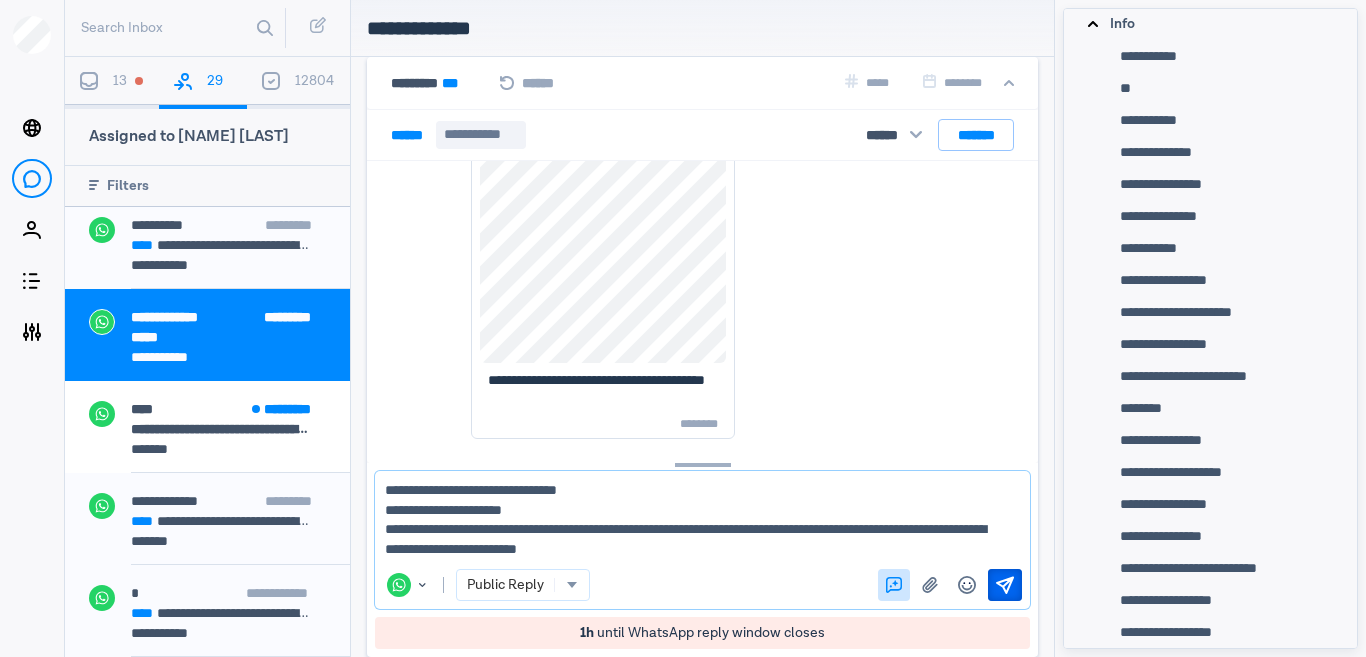click at bounding box center [1005, 584] 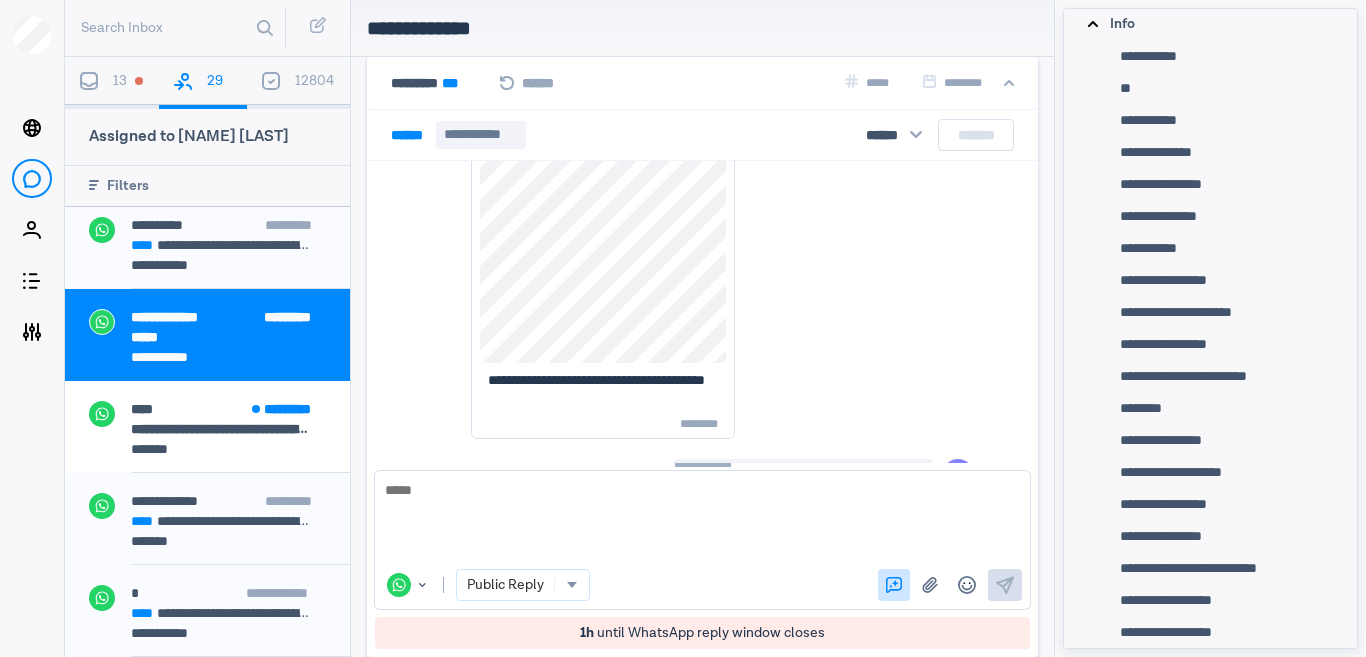 scroll, scrollTop: 3223, scrollLeft: 0, axis: vertical 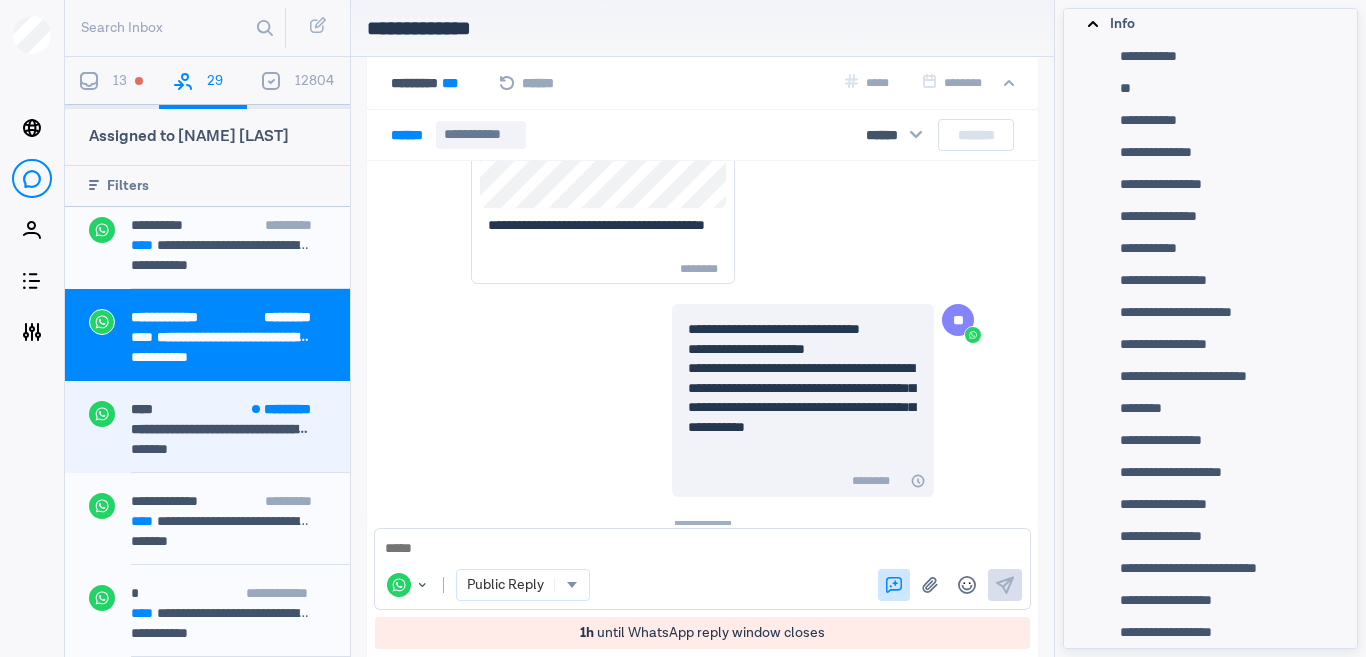 click on "**********" at bounding box center [220, 429] 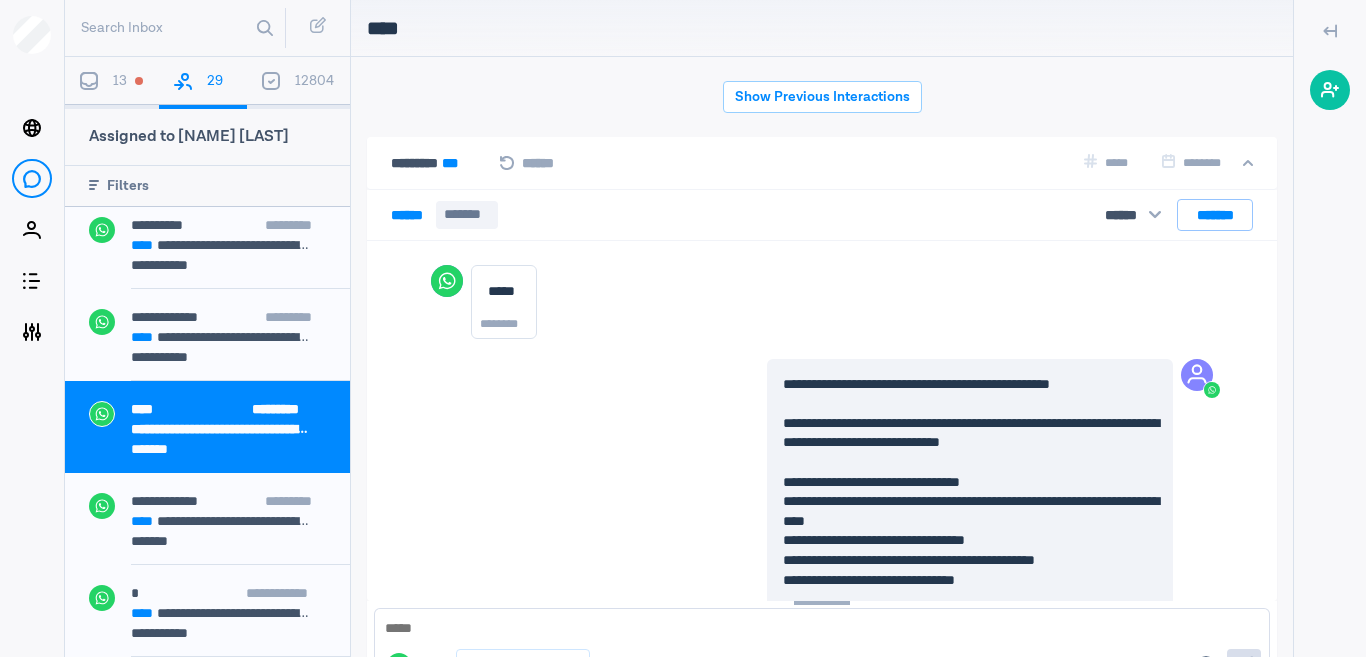 scroll, scrollTop: 1787, scrollLeft: 0, axis: vertical 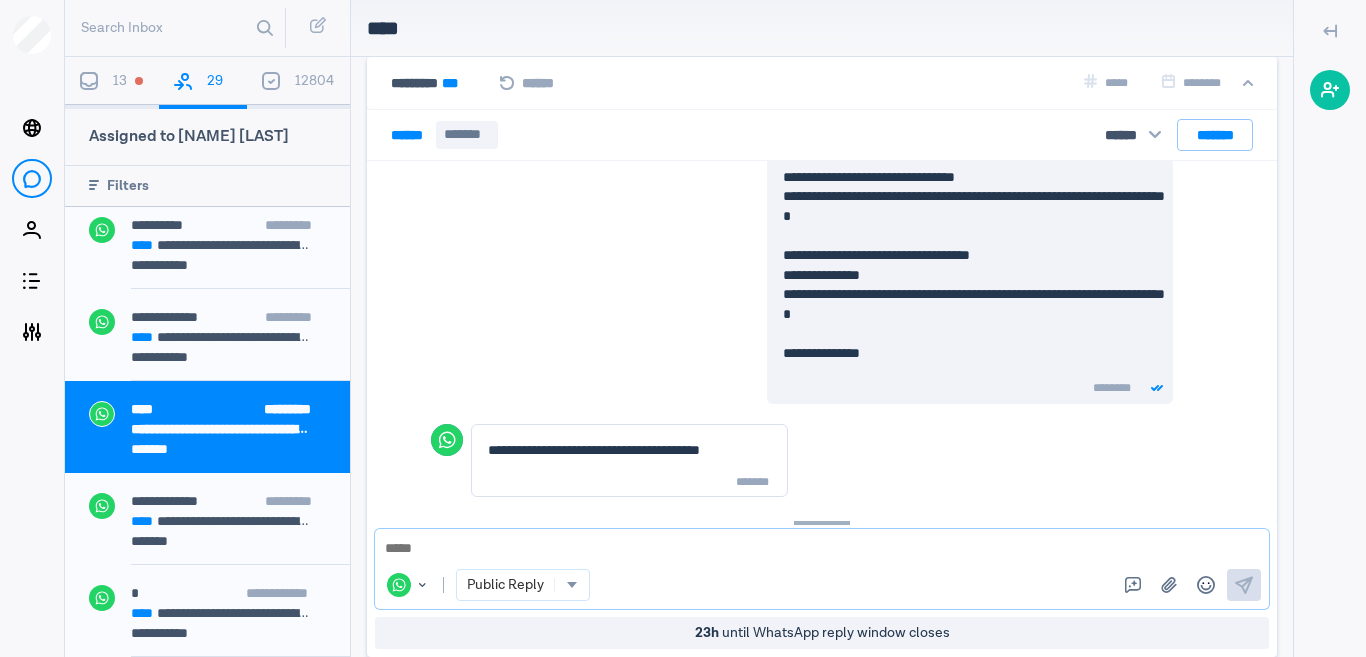 click at bounding box center (822, 549) 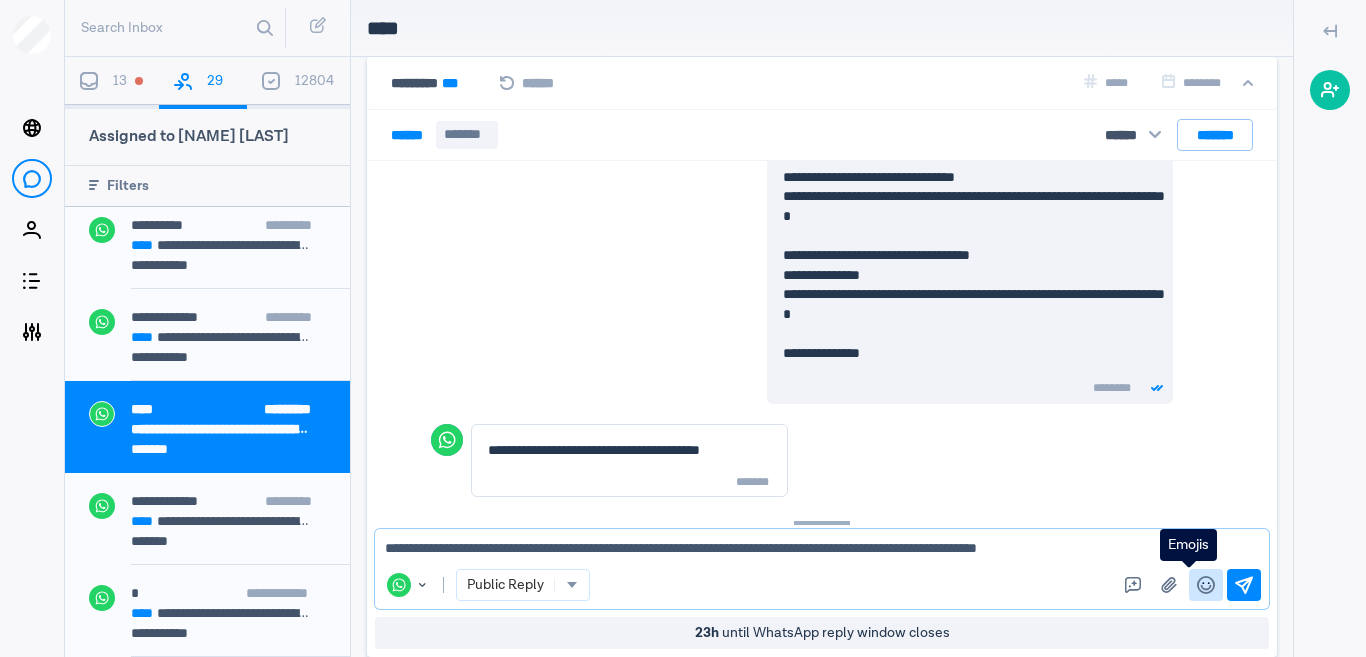 type on "**********" 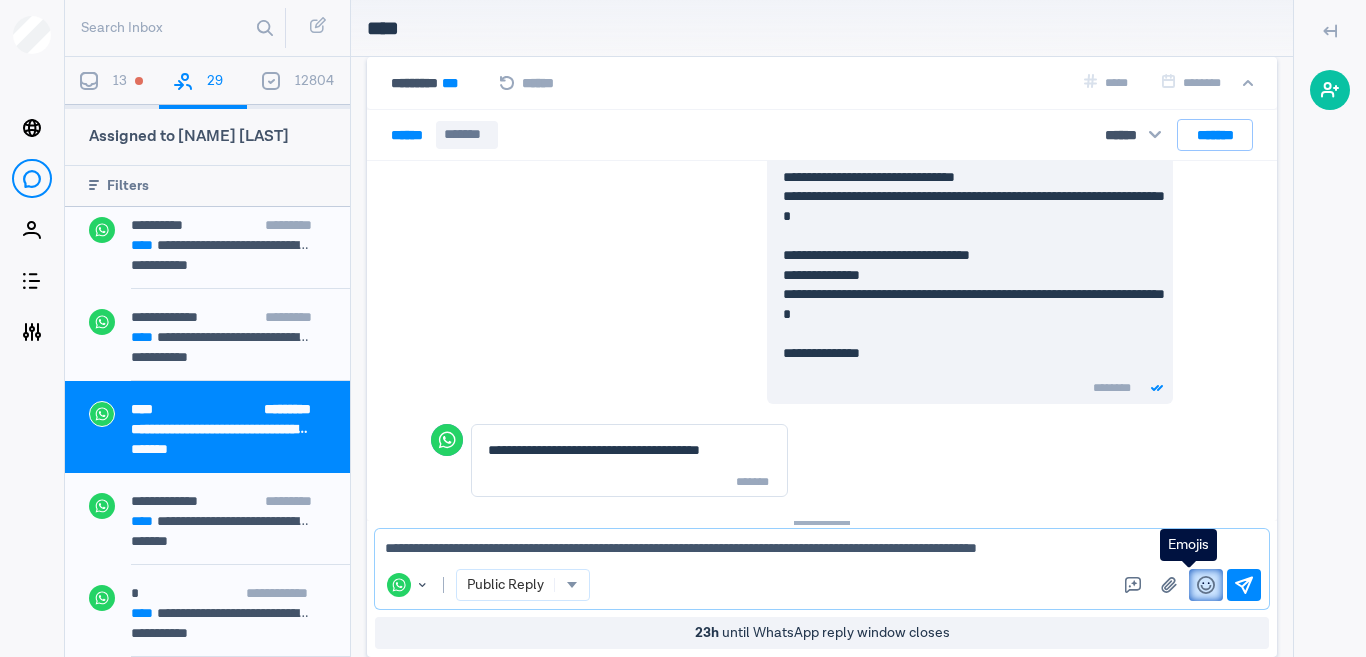 click at bounding box center (1206, 585) 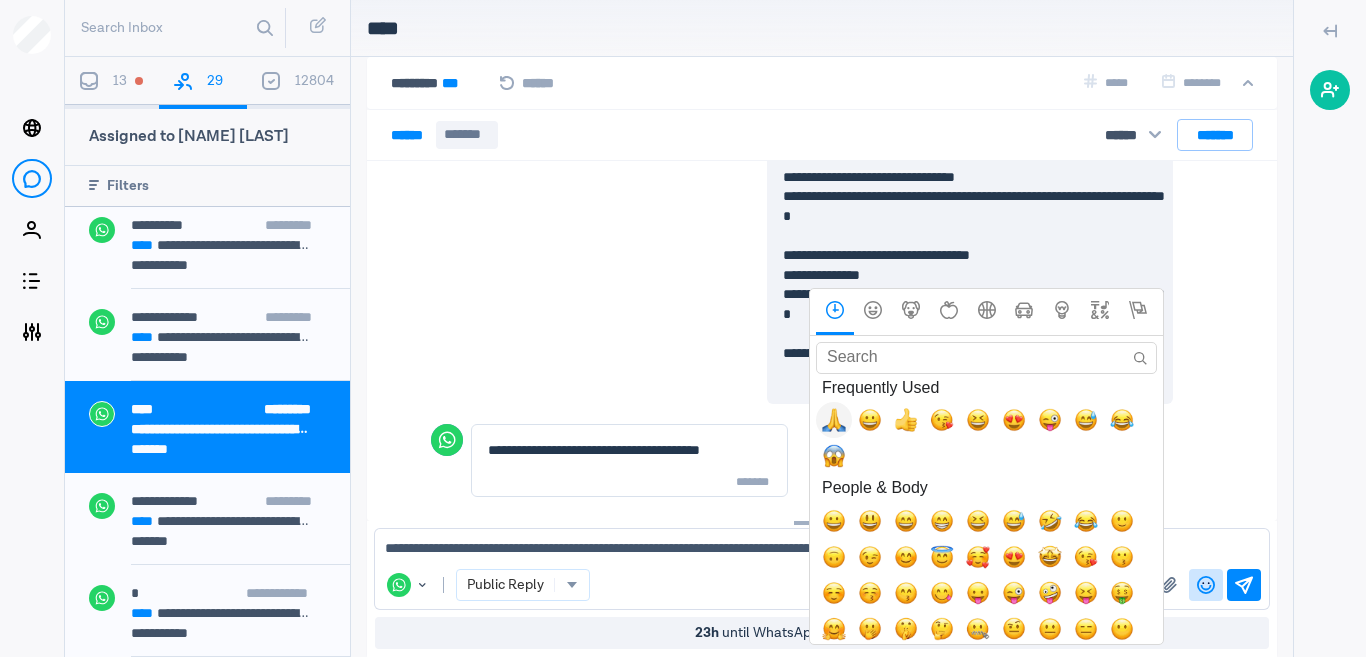 click at bounding box center [834, 420] 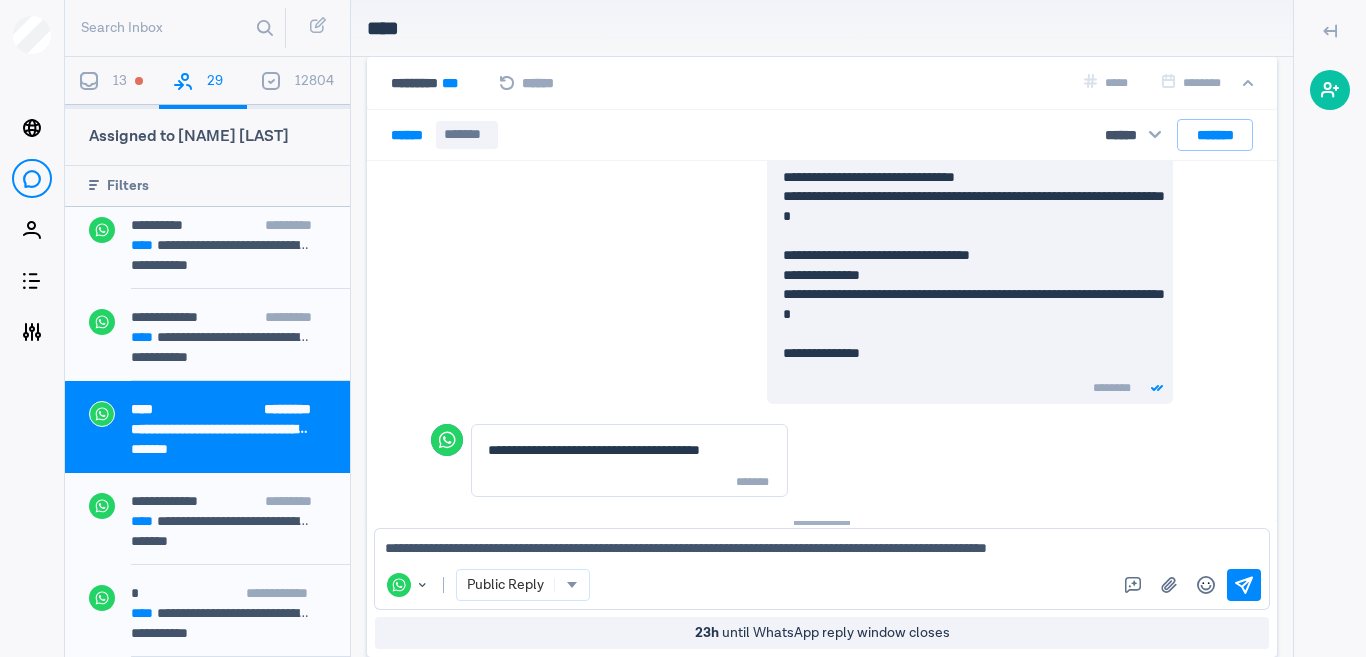 click on "**********" at bounding box center (786, 461) 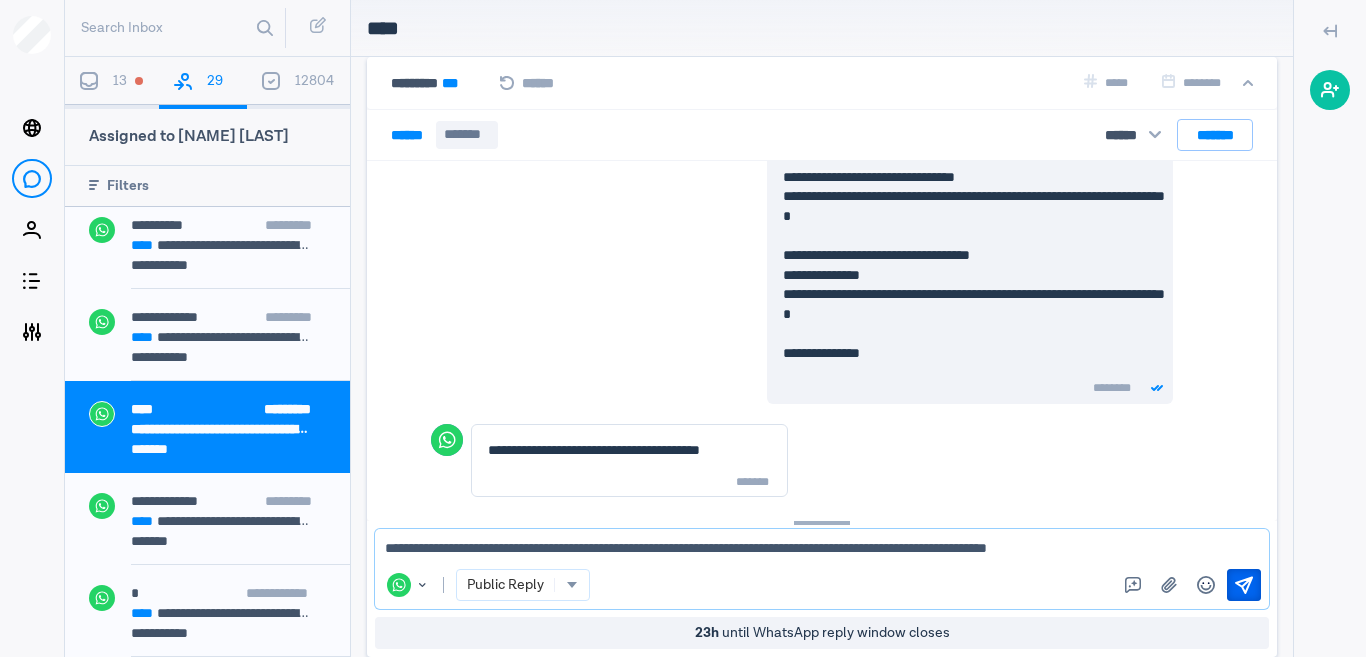click at bounding box center [1244, 585] 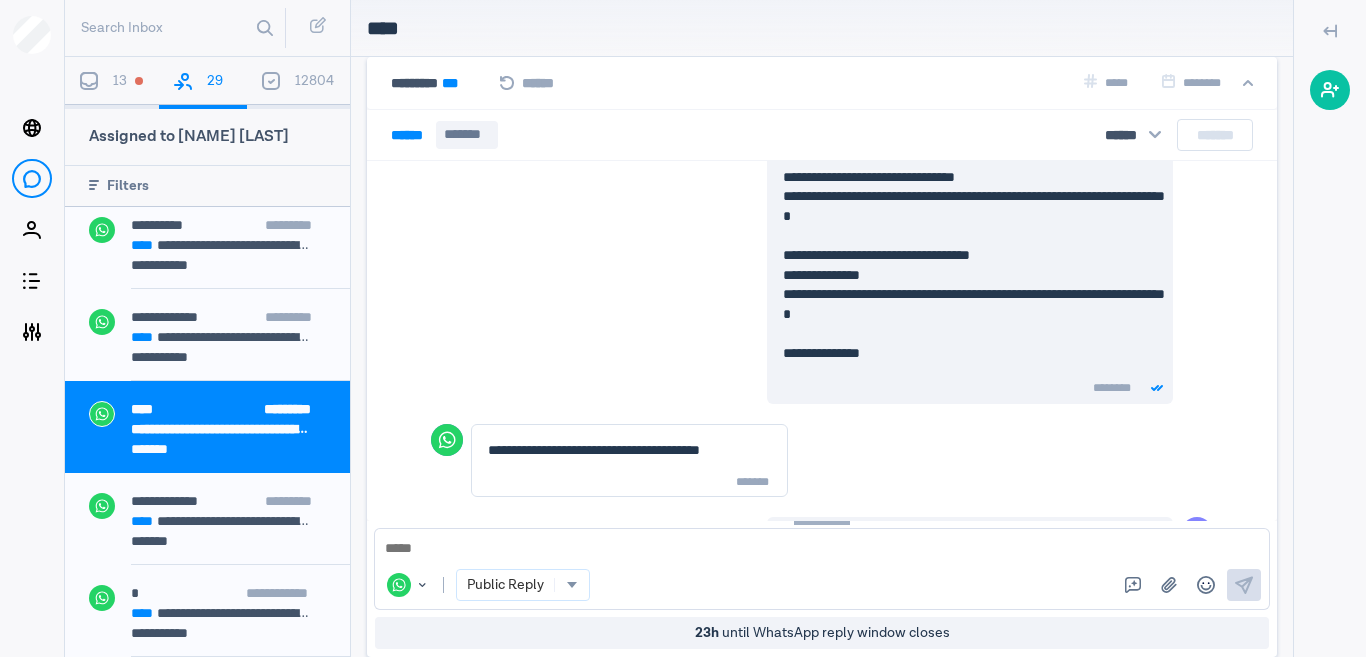 scroll, scrollTop: 1922, scrollLeft: 0, axis: vertical 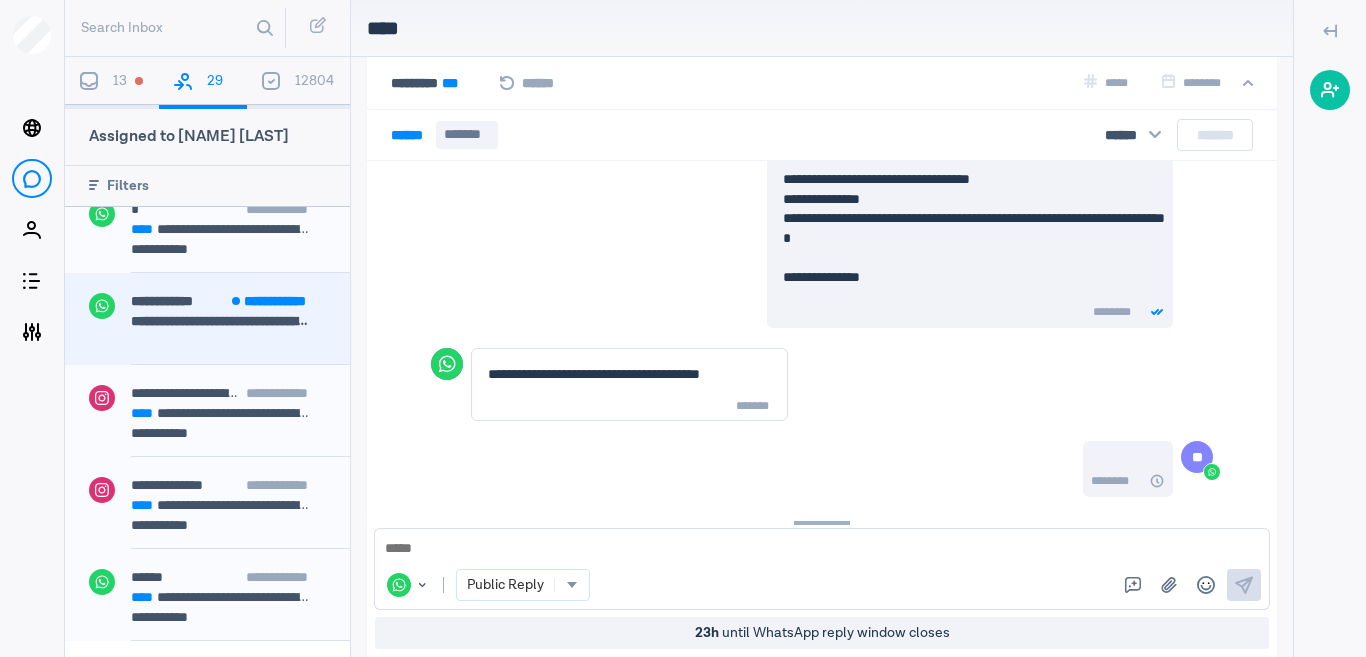 click on "**********" at bounding box center [240, 329] 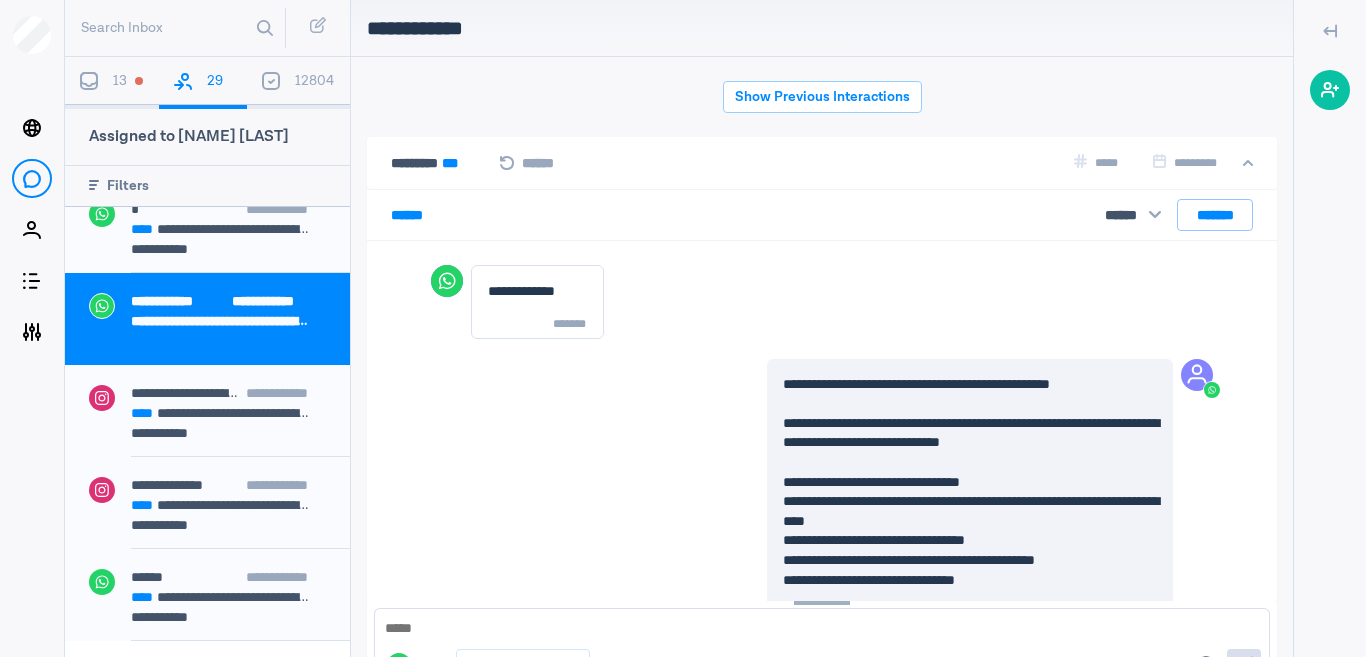 scroll, scrollTop: 1498, scrollLeft: 0, axis: vertical 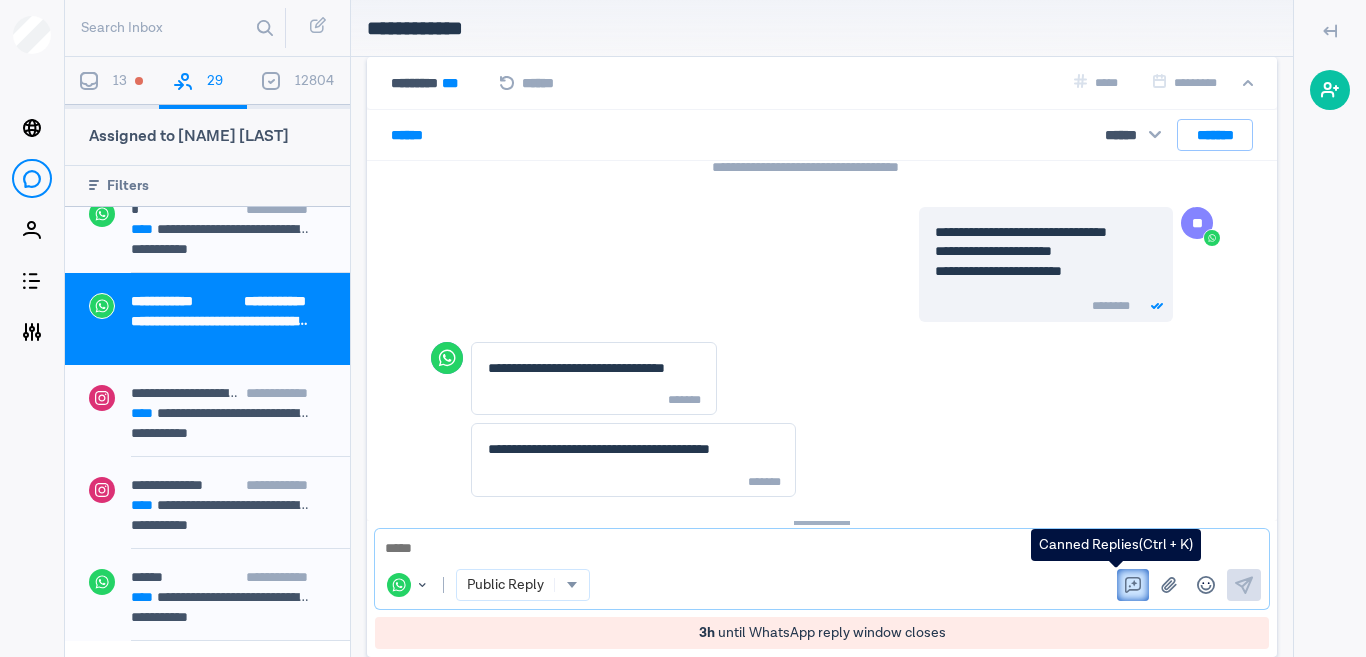 click at bounding box center [1133, 585] 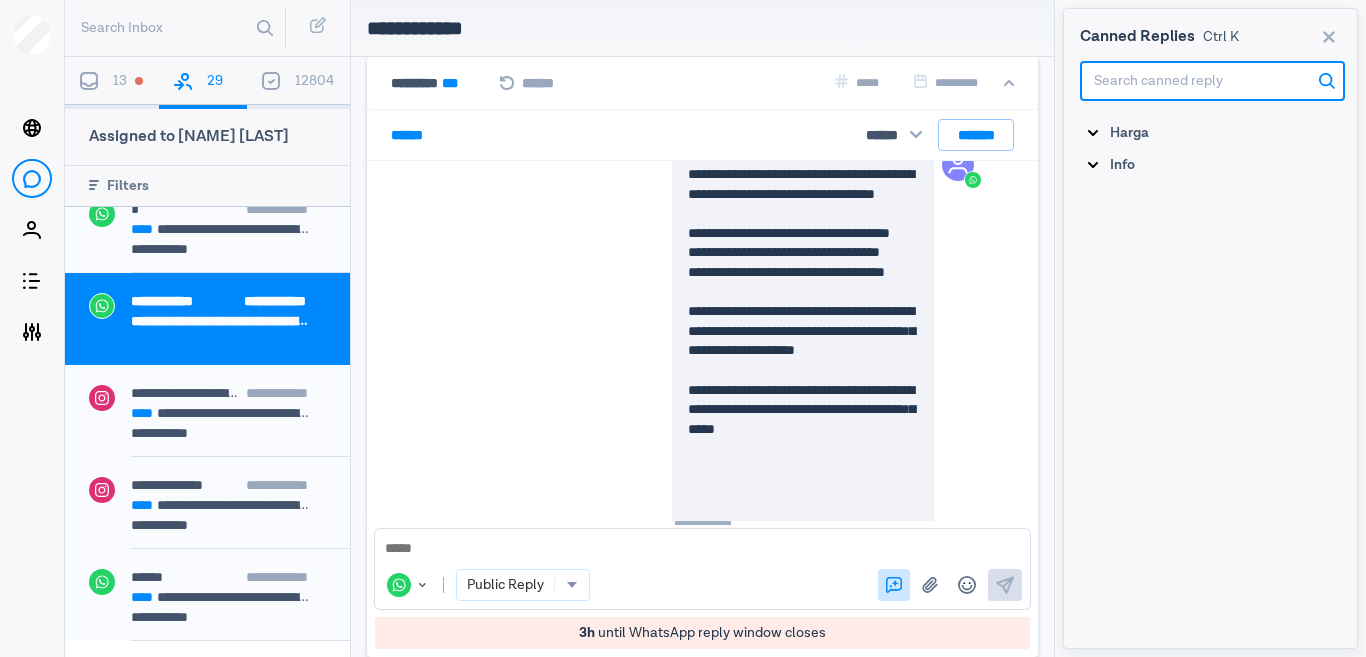 scroll, scrollTop: 1948, scrollLeft: 0, axis: vertical 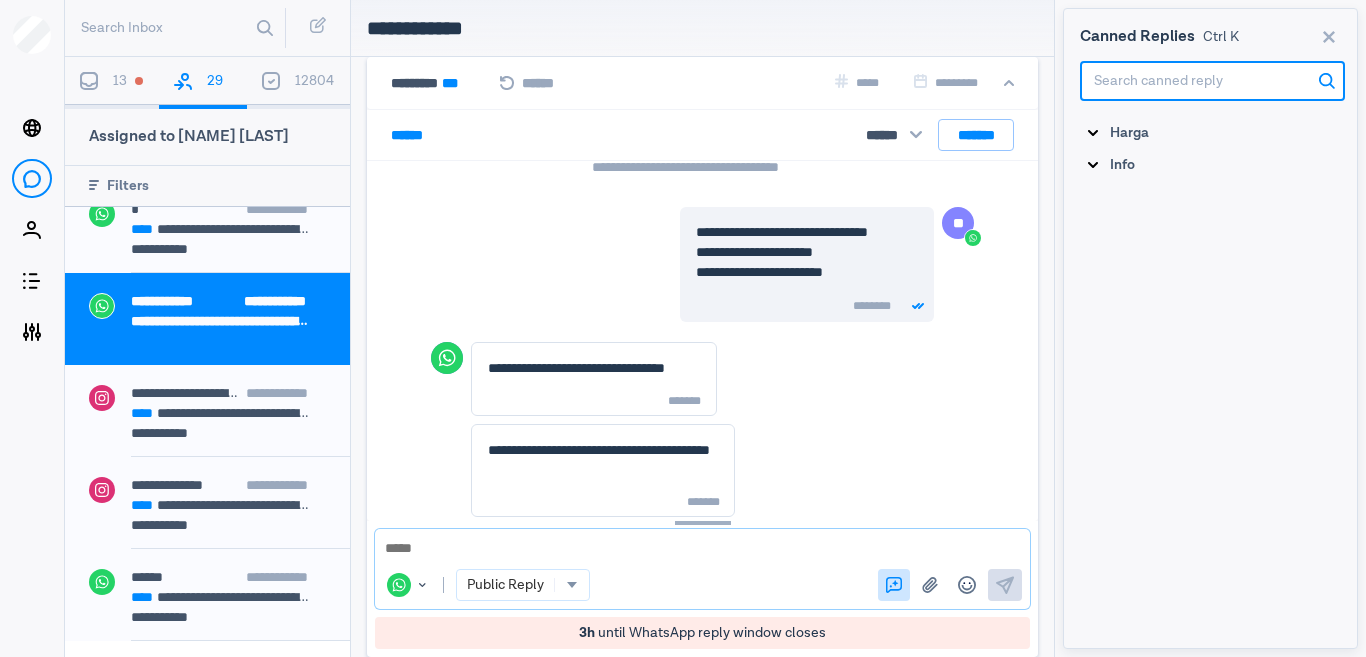 click at bounding box center [702, 549] 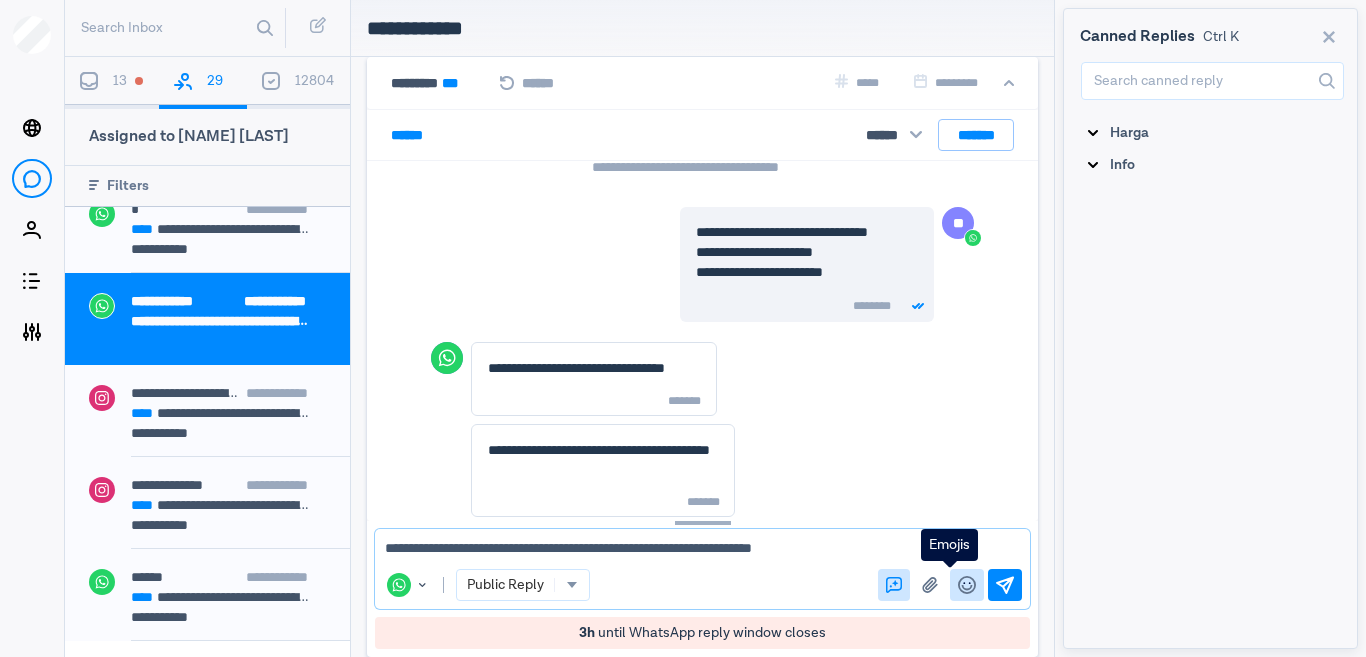 type on "**********" 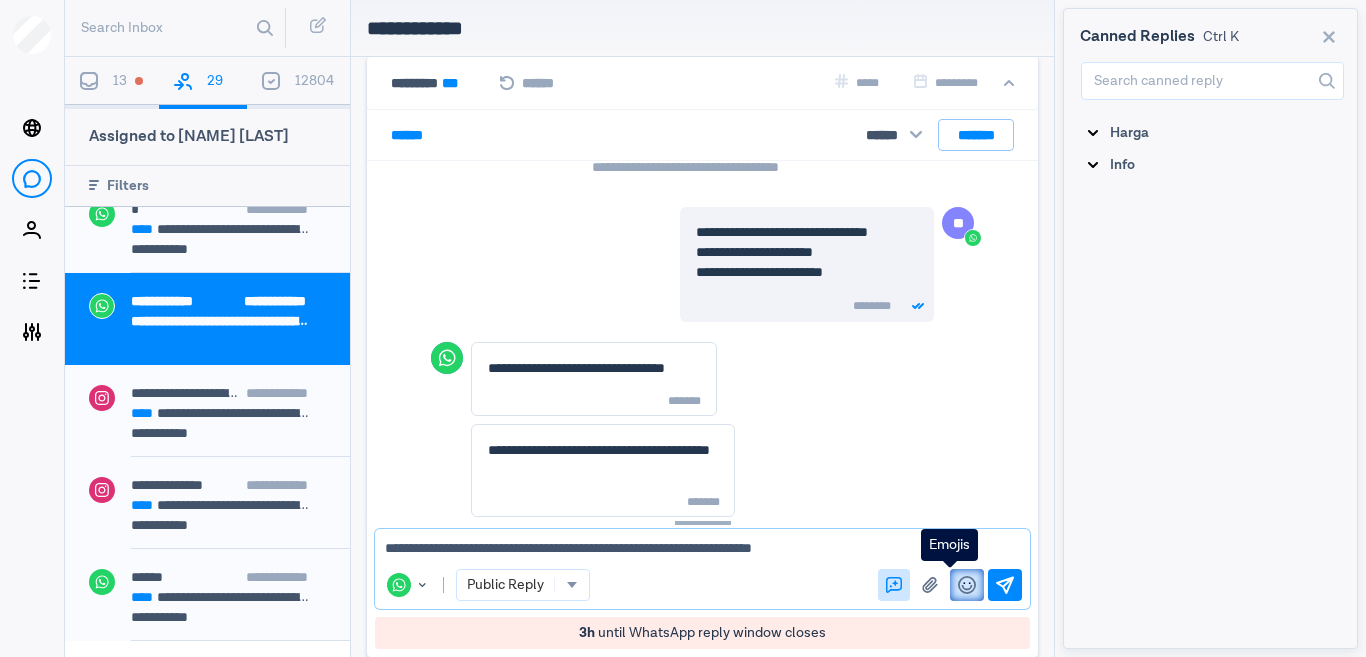 click at bounding box center (967, 585) 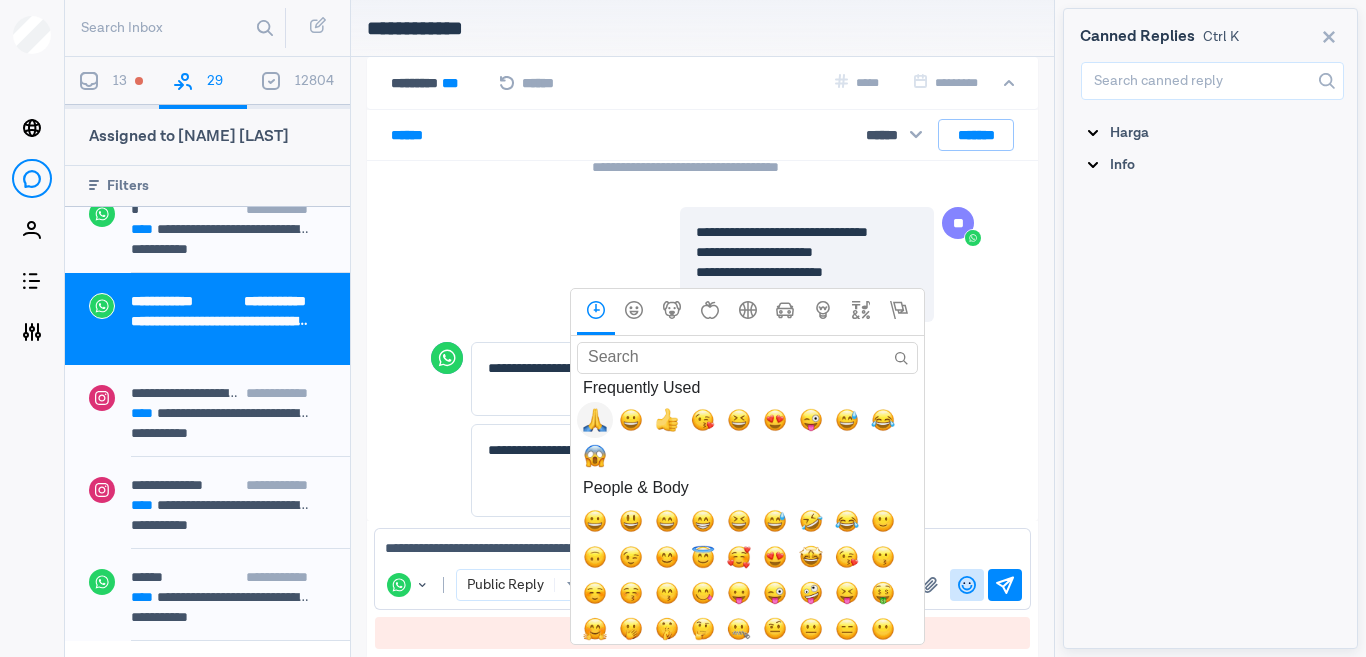 click at bounding box center (595, 420) 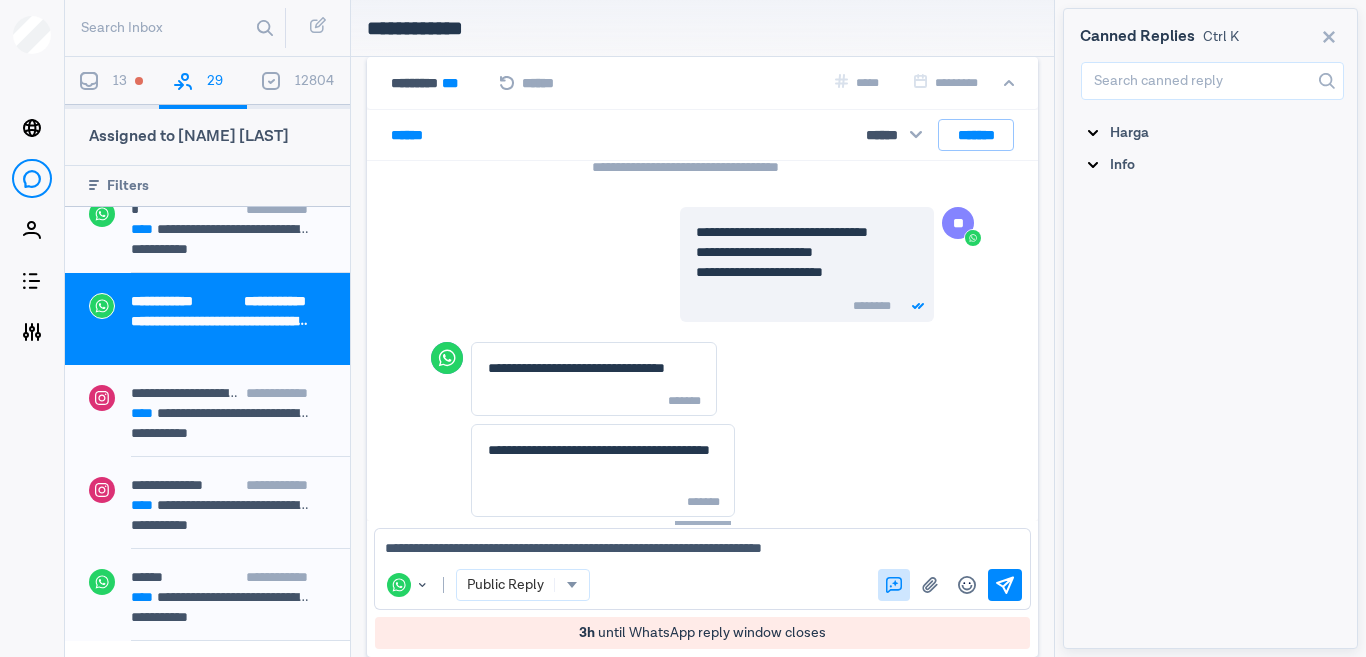 click on "**********" at bounding box center (702, 569) 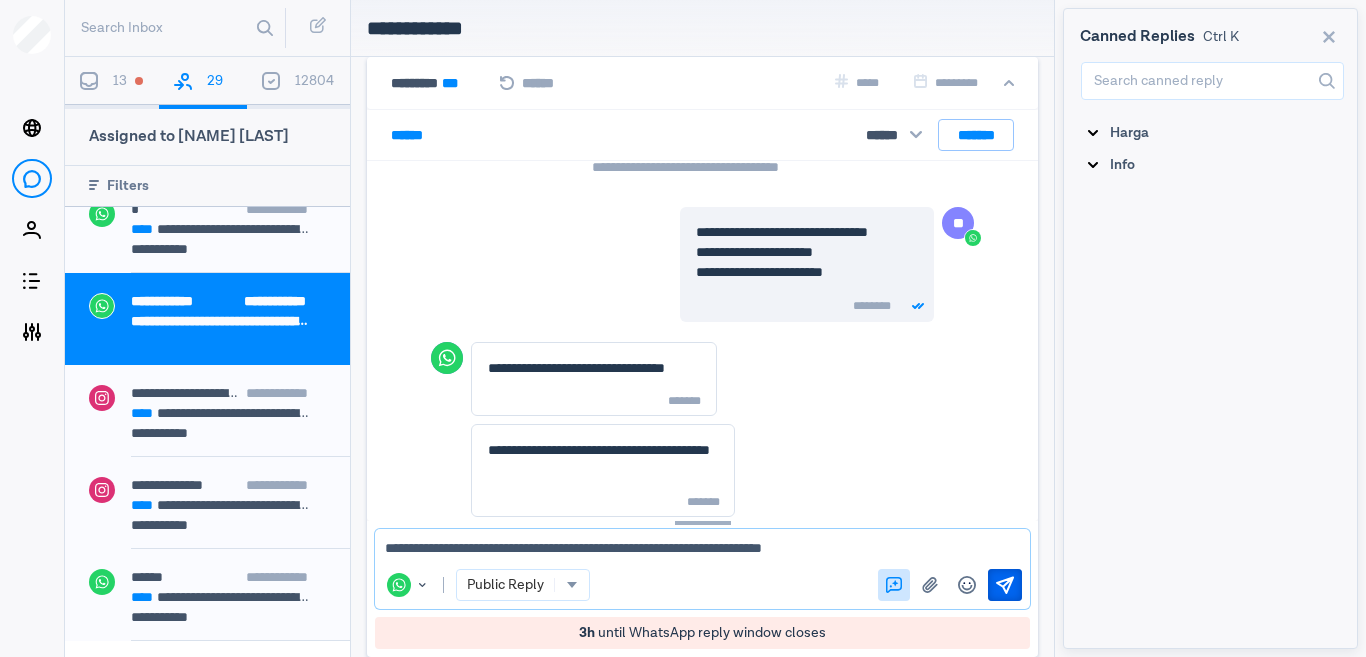 click on "Send" at bounding box center (1005, 585) 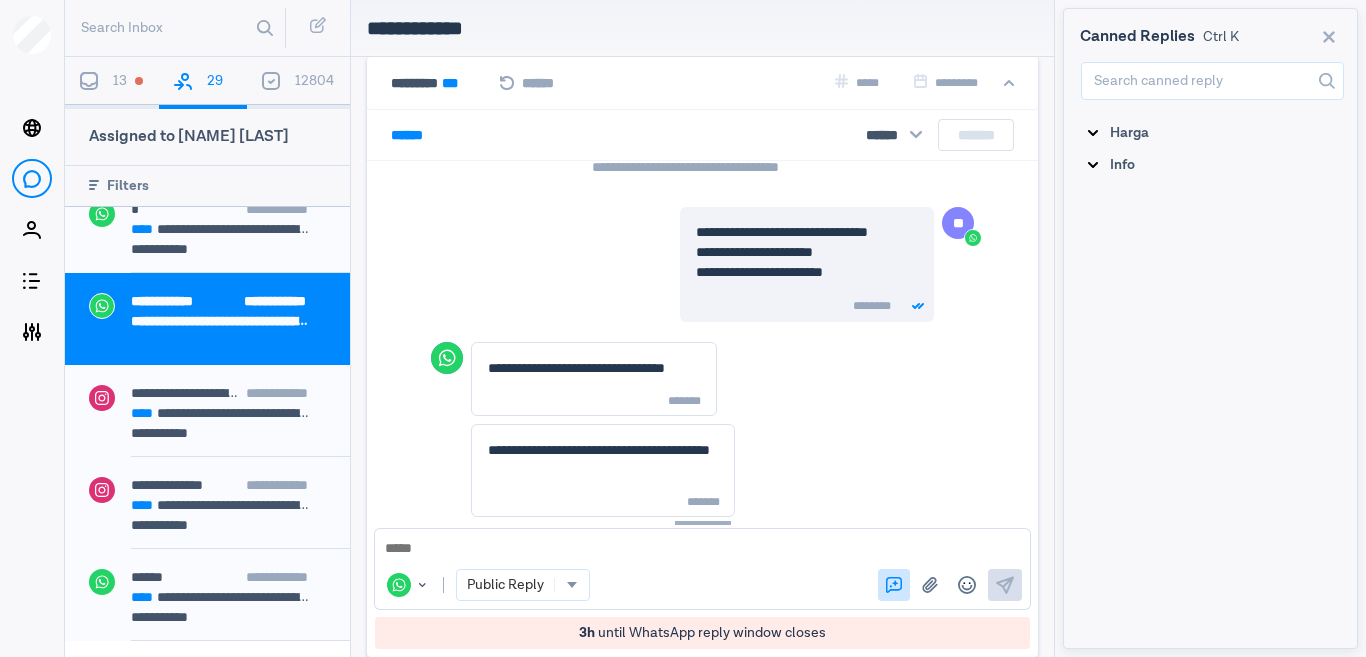 scroll, scrollTop: 2103, scrollLeft: 0, axis: vertical 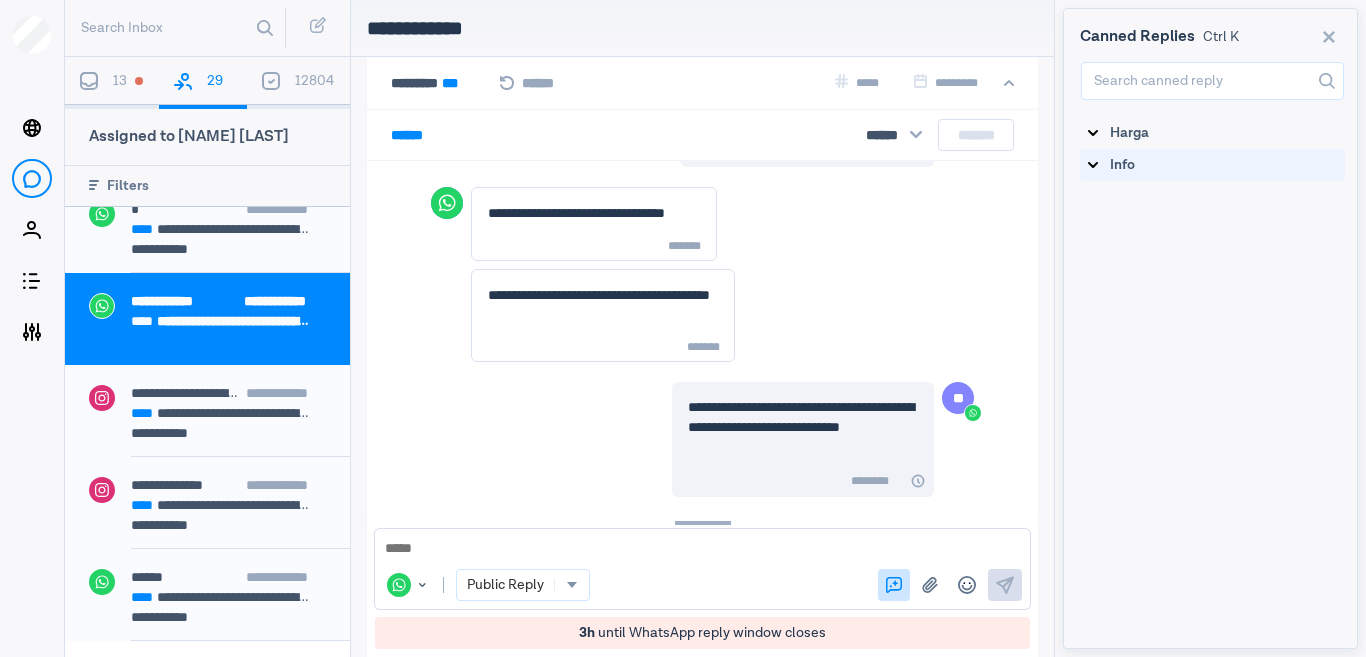 click on "Info" at bounding box center (1212, 133) 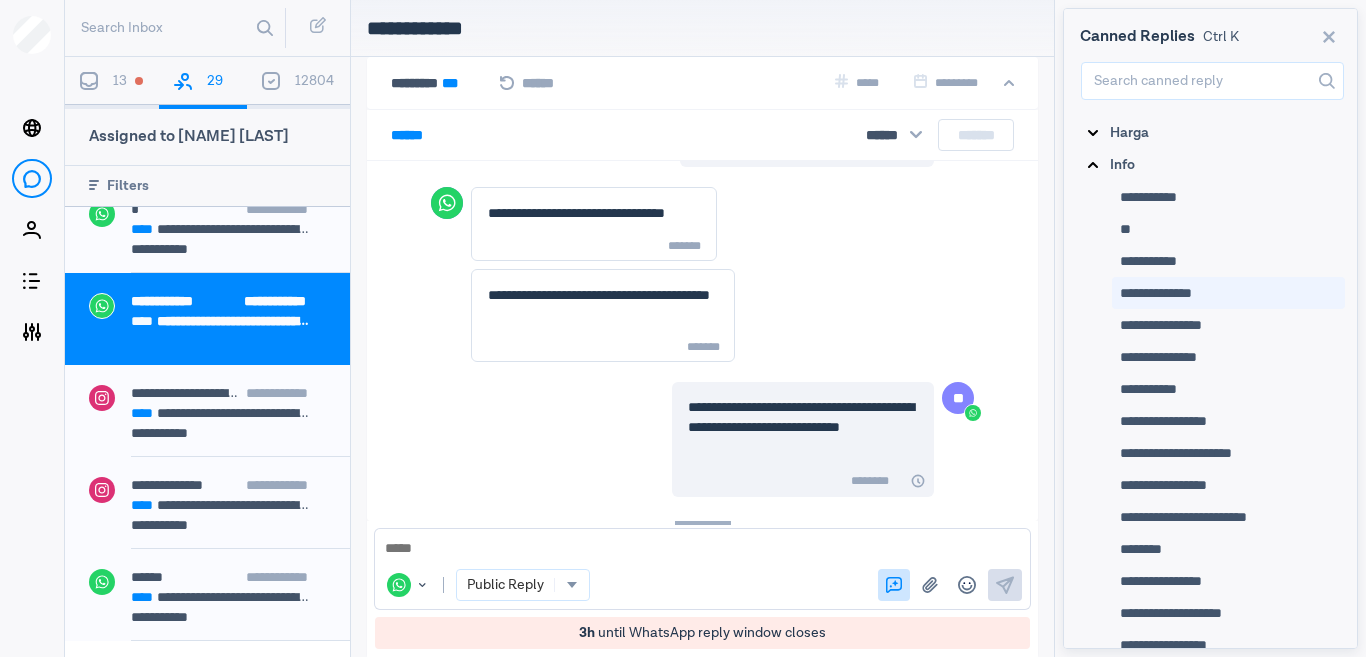 click on "**********" at bounding box center [1148, 197] 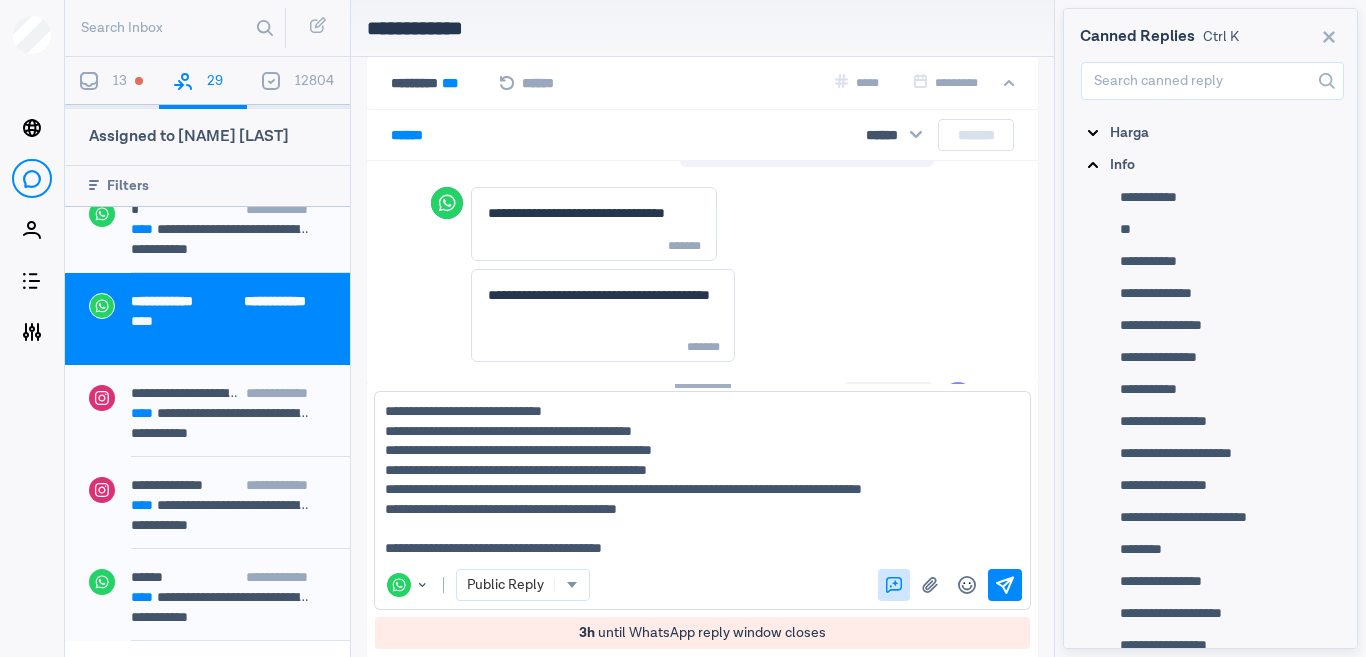 scroll, scrollTop: 2181, scrollLeft: 0, axis: vertical 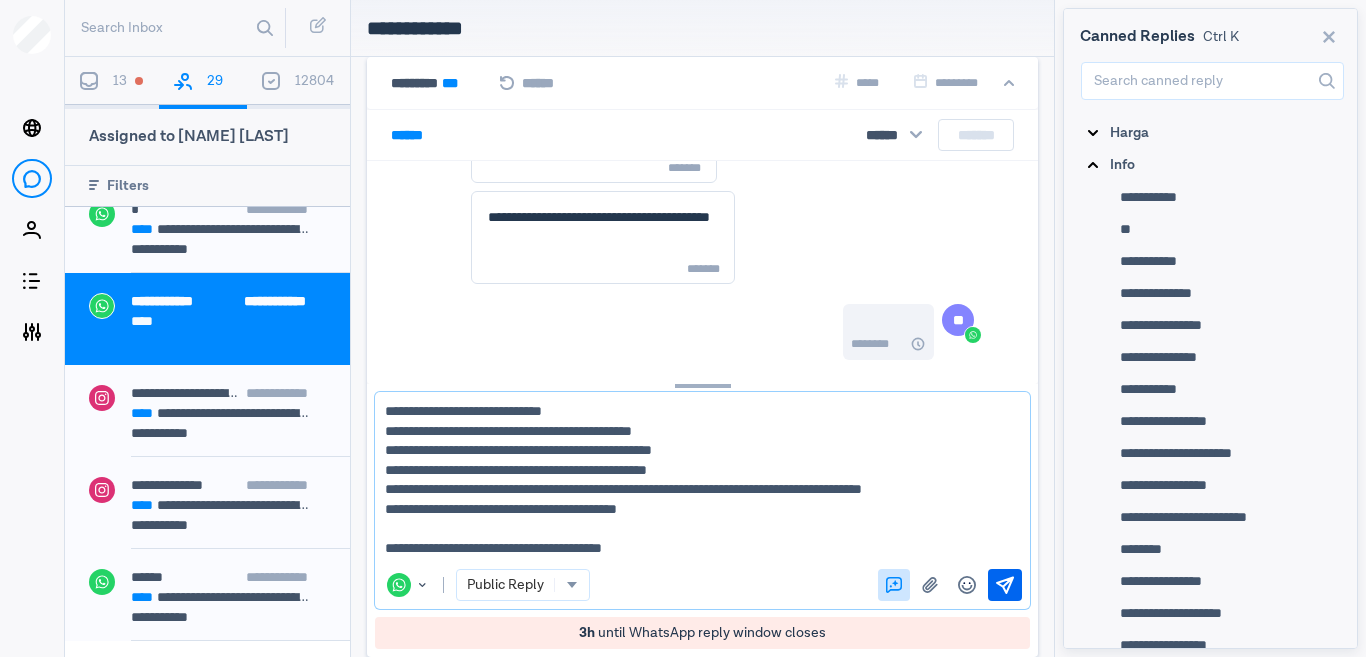 click at bounding box center (1005, 584) 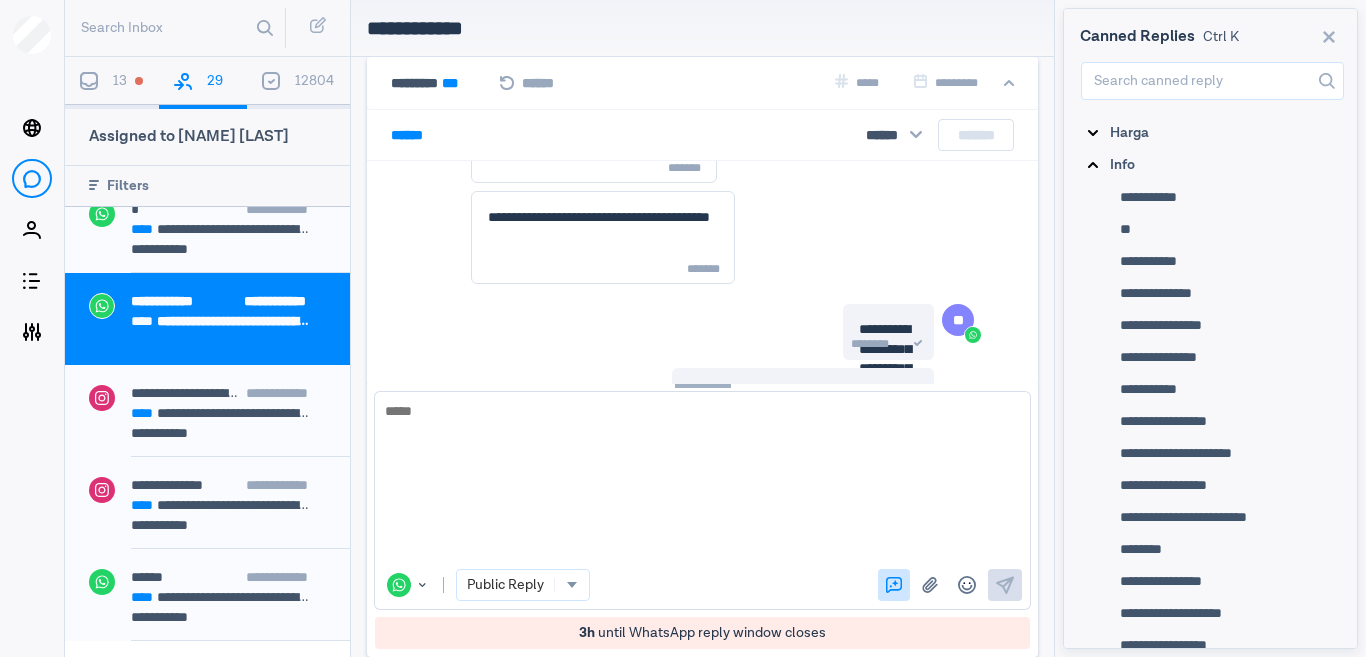 scroll, scrollTop: 2461, scrollLeft: 0, axis: vertical 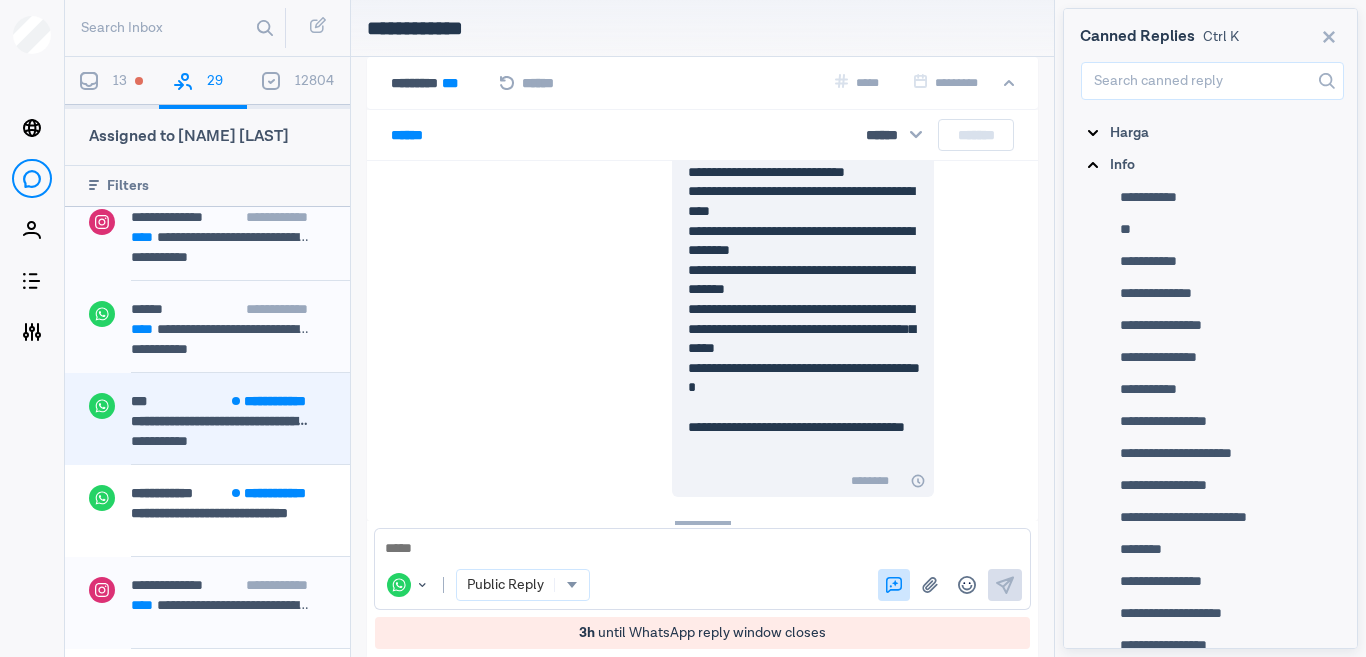 click on "**********" at bounding box center (220, 421) 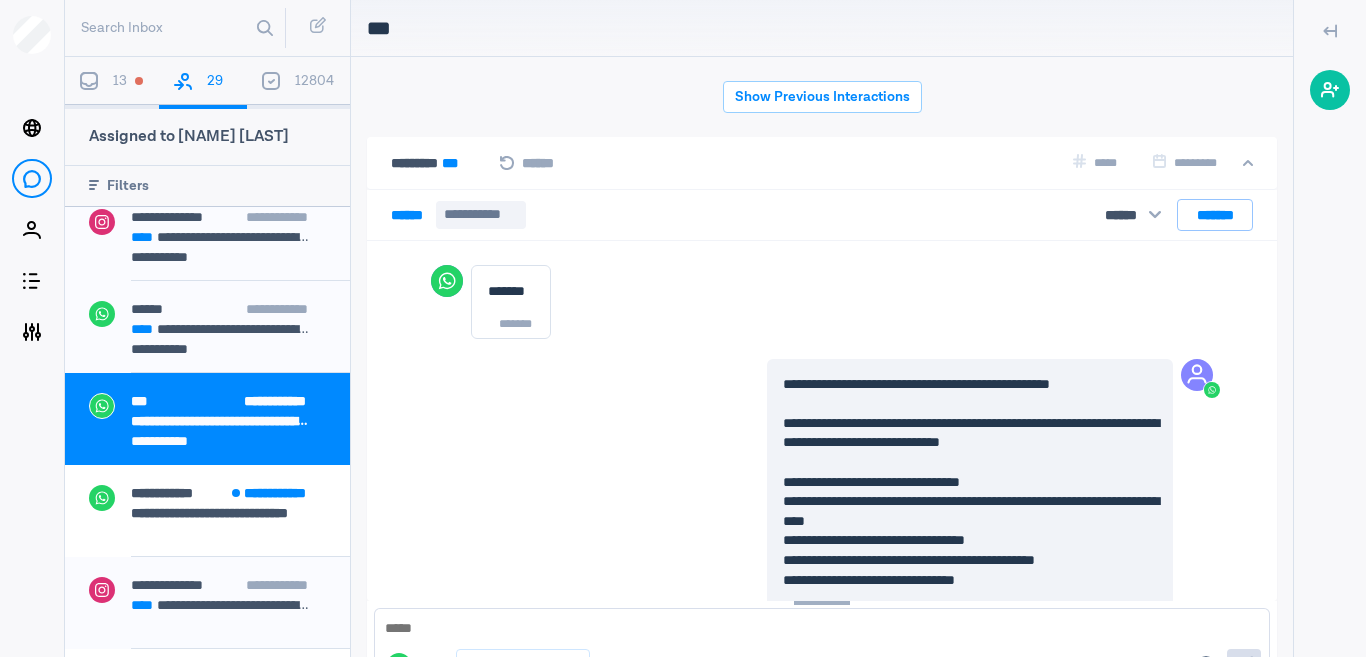 scroll, scrollTop: 80, scrollLeft: 0, axis: vertical 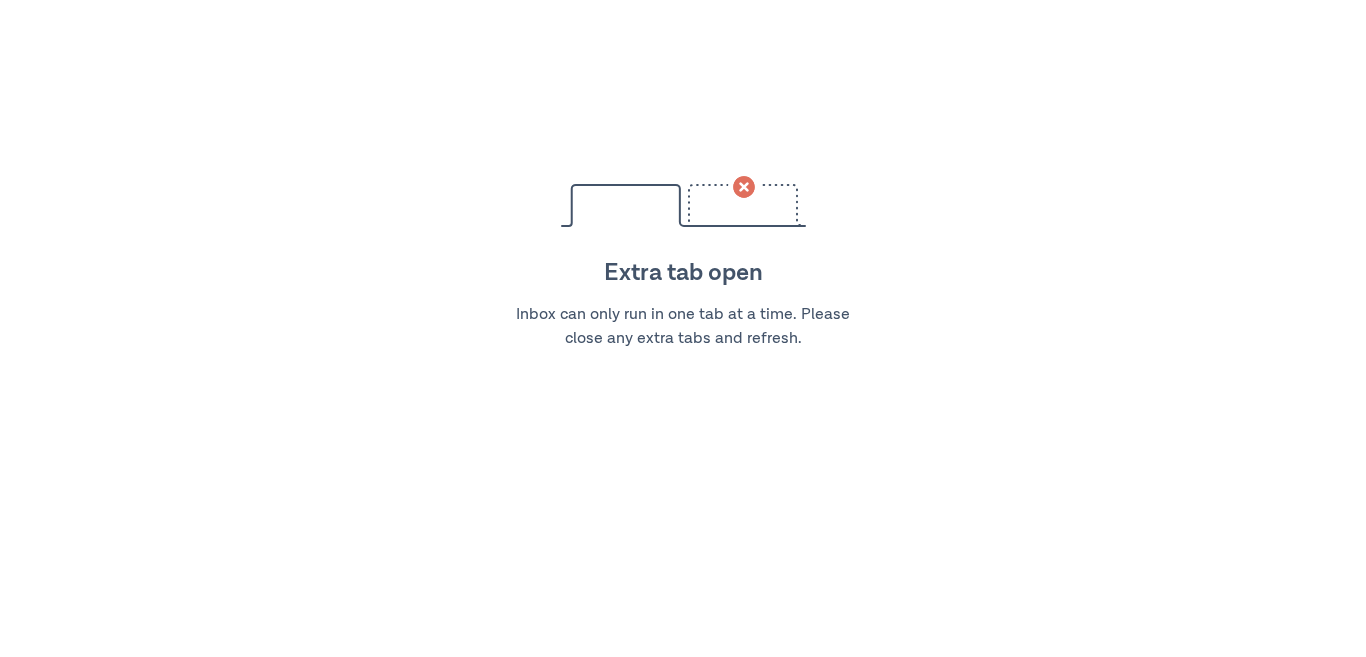 click at bounding box center [683, 178] 